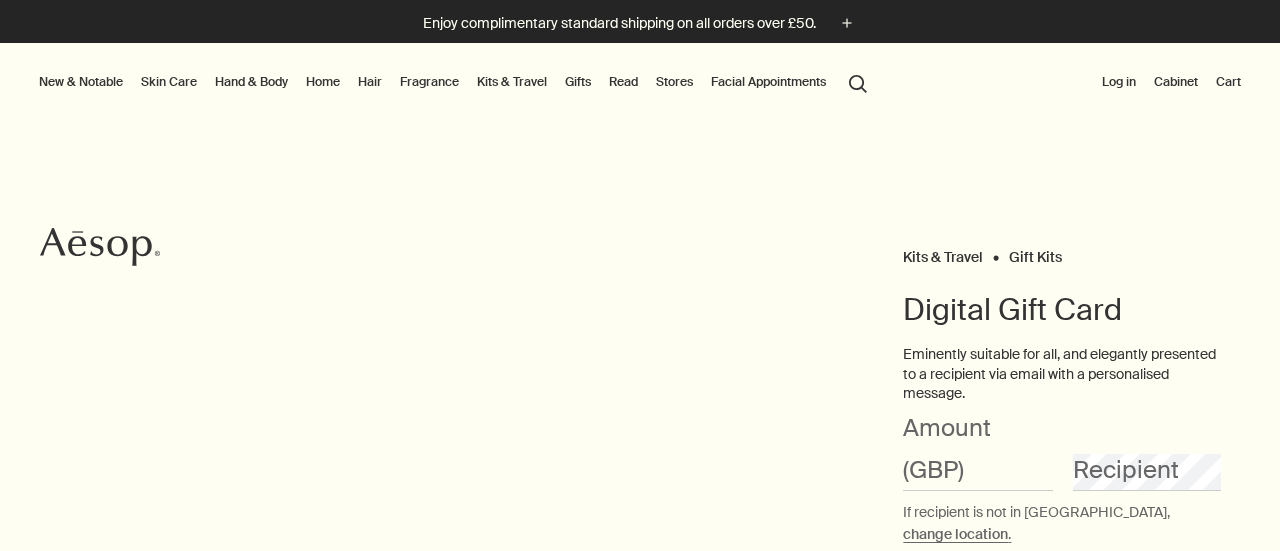 scroll, scrollTop: 0, scrollLeft: 0, axis: both 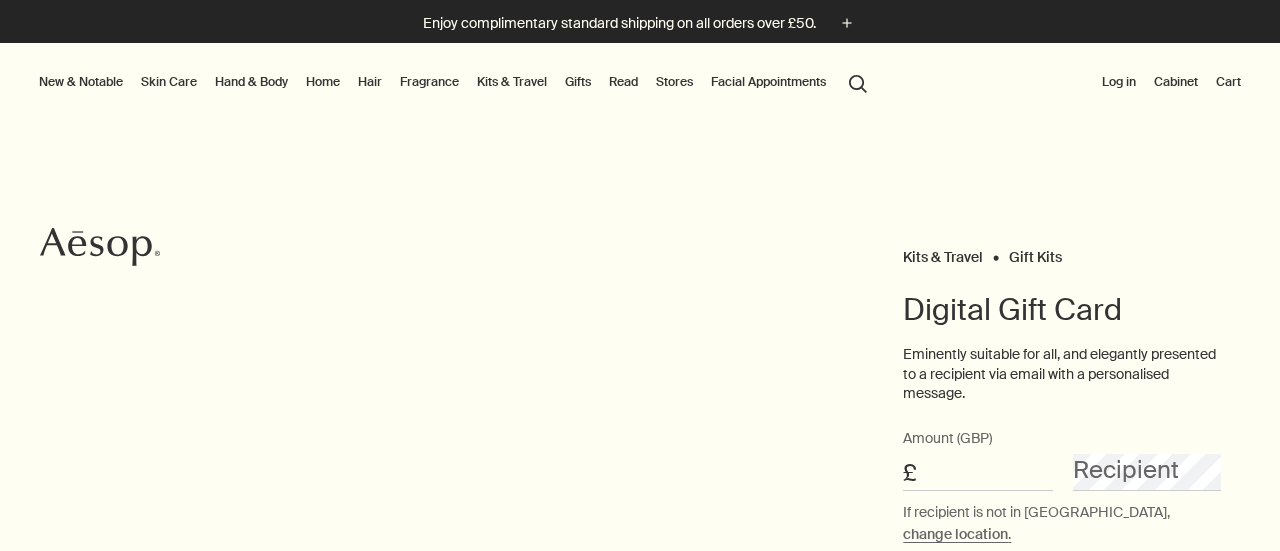 click on "Amount (GBP)" at bounding box center (978, 472) 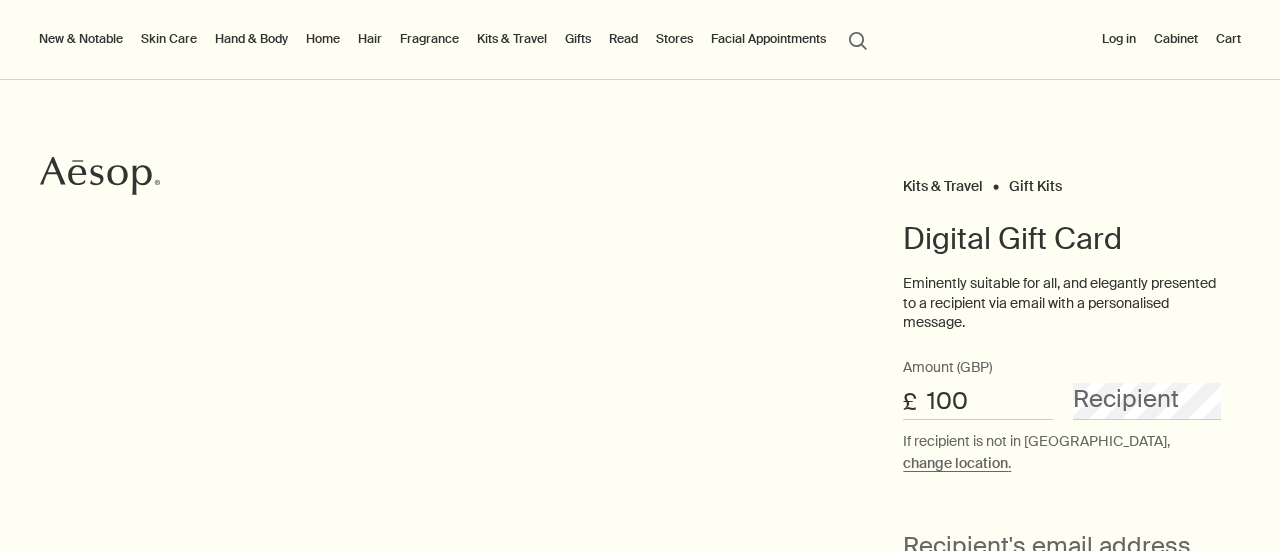 scroll, scrollTop: 100, scrollLeft: 0, axis: vertical 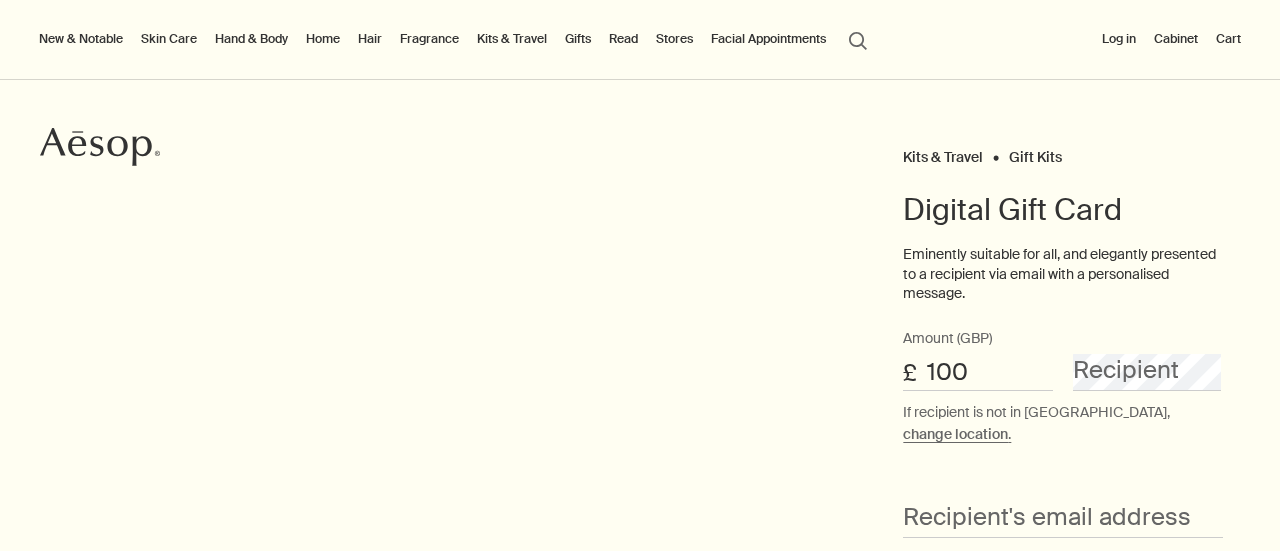 type on "100" 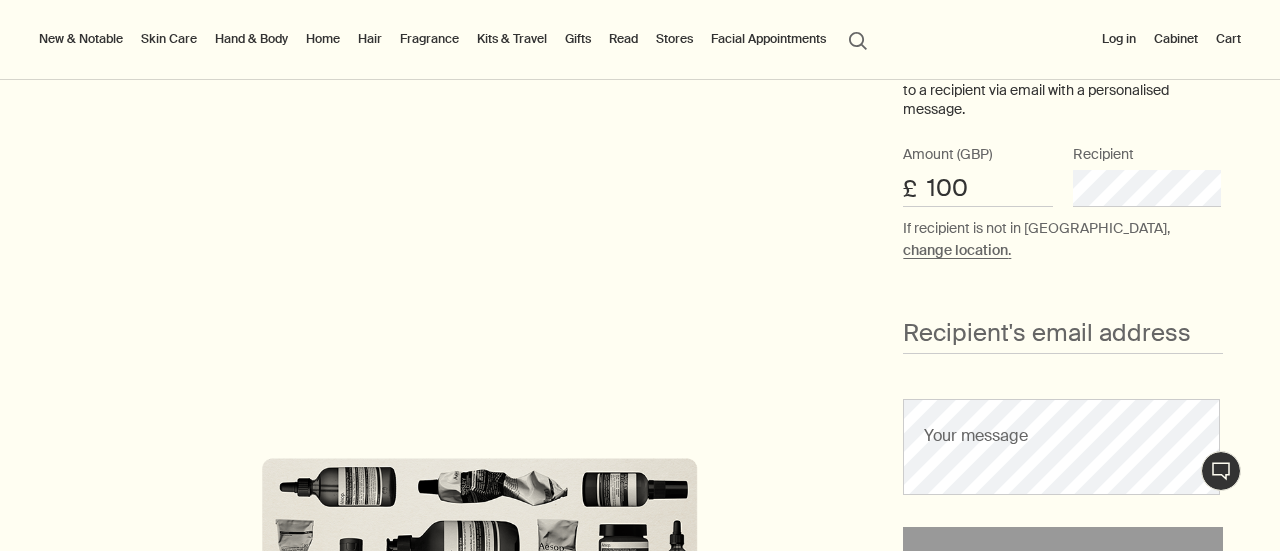 scroll, scrollTop: 300, scrollLeft: 0, axis: vertical 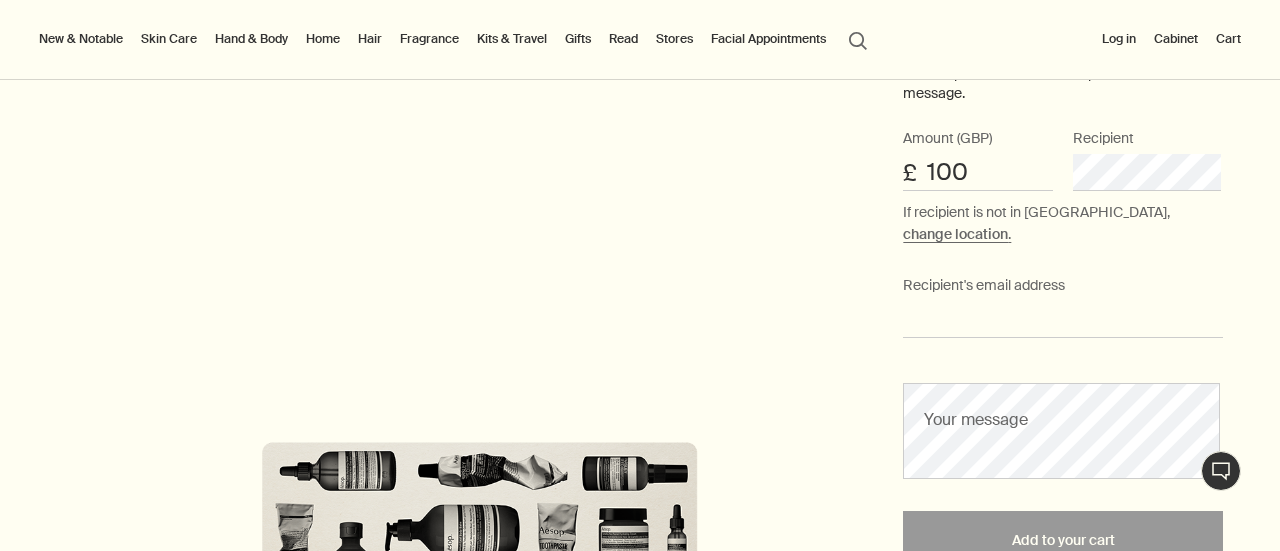 click on "Recipient's email address" at bounding box center (1063, 319) 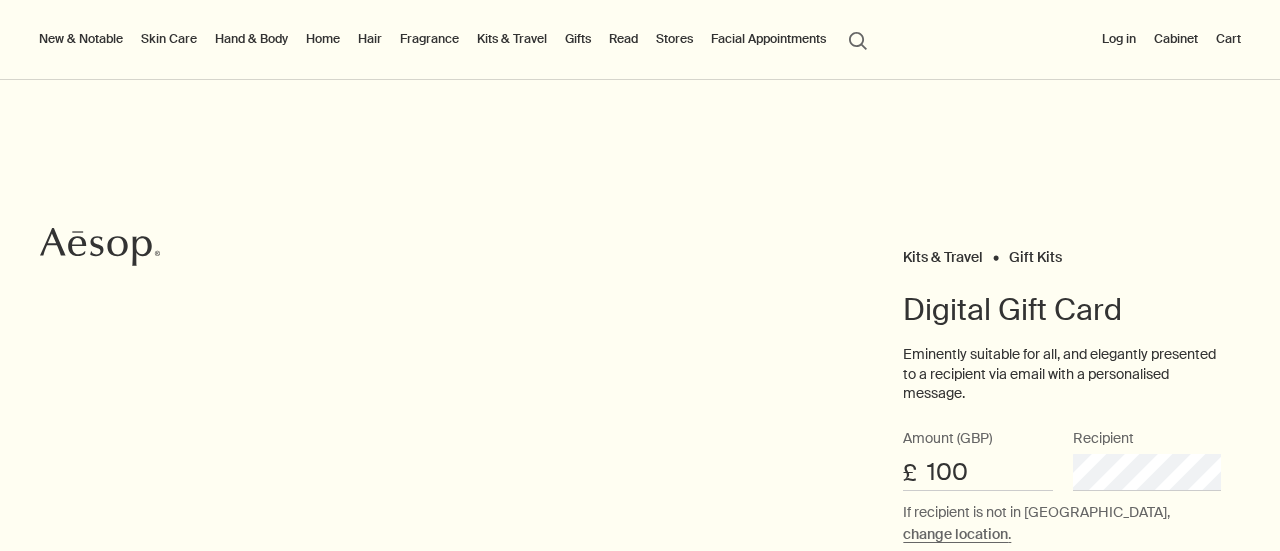 scroll, scrollTop: 0, scrollLeft: 0, axis: both 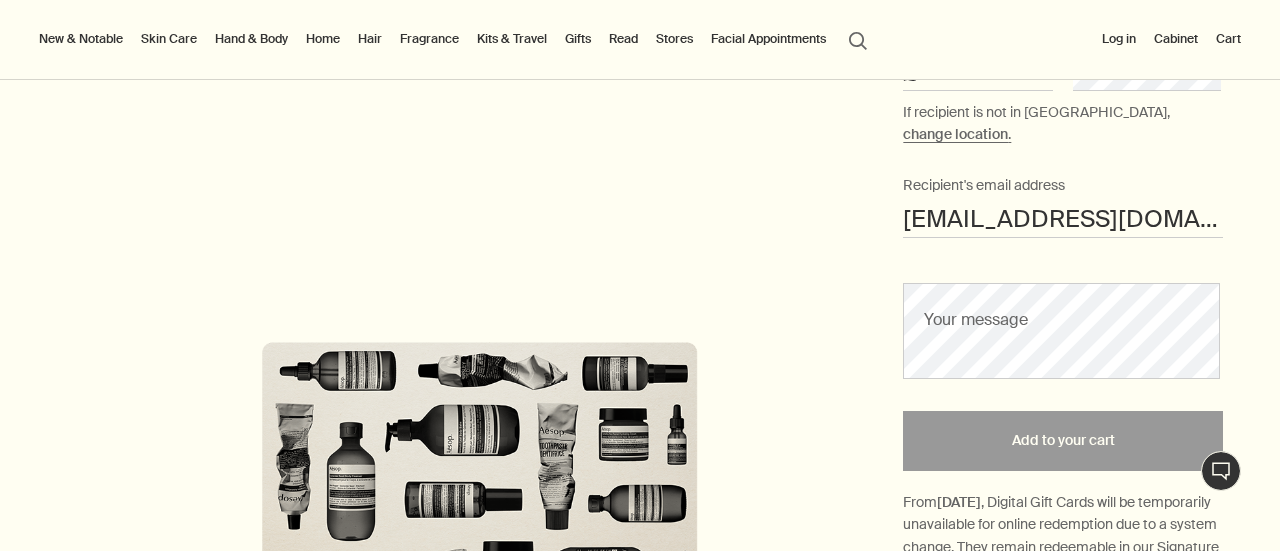 type on "lachlanhysen@gmail.com" 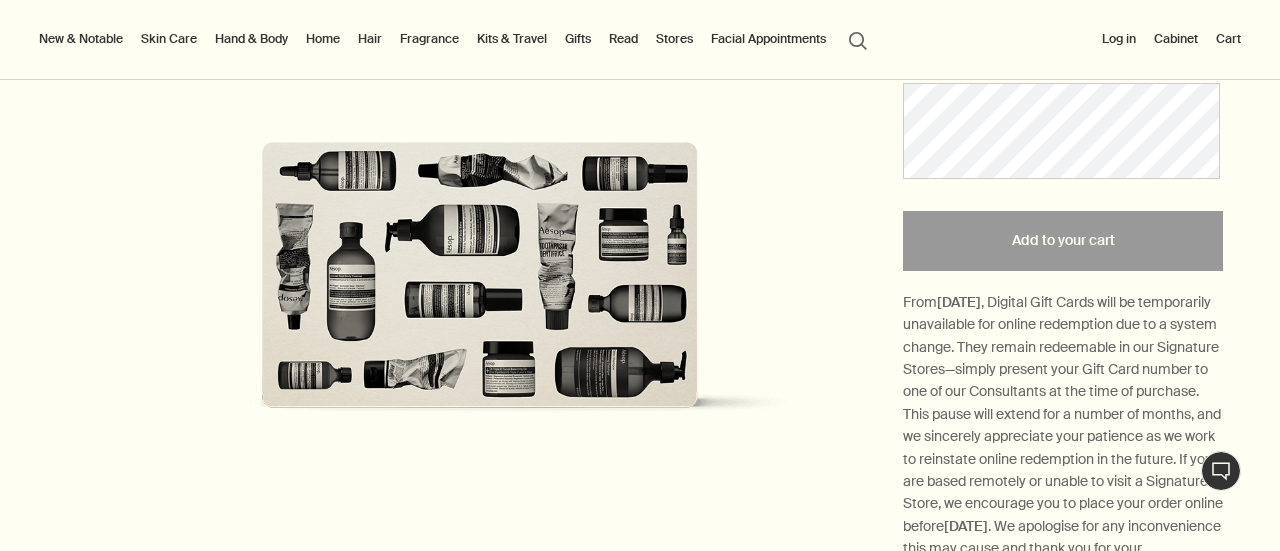 scroll, scrollTop: 500, scrollLeft: 0, axis: vertical 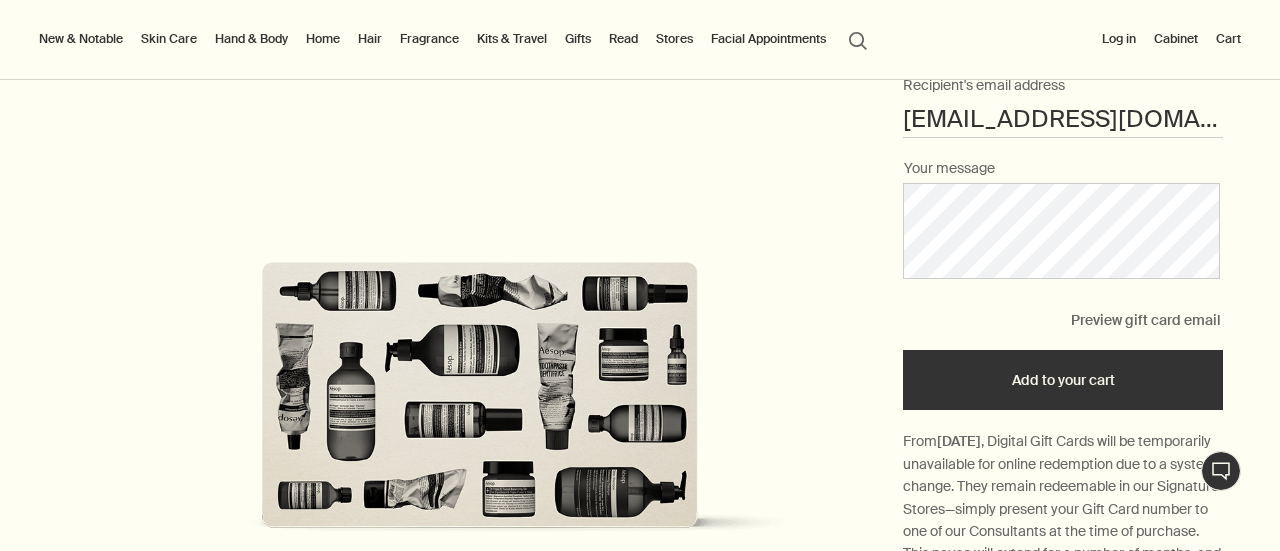 click on "Add to your cart" at bounding box center [1063, 380] 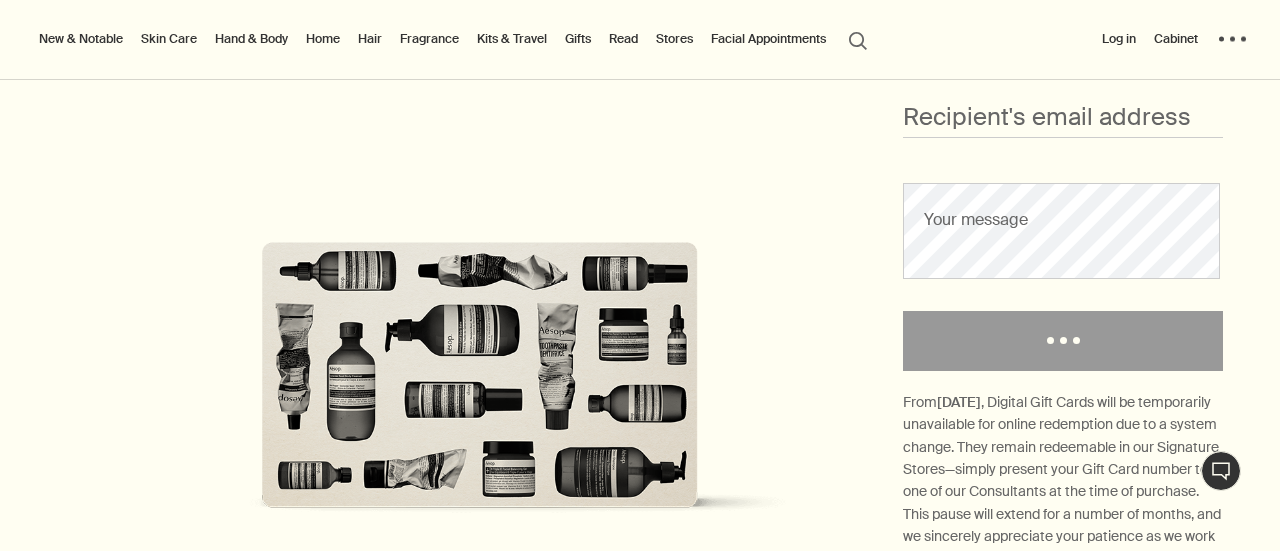 scroll, scrollTop: 460, scrollLeft: 0, axis: vertical 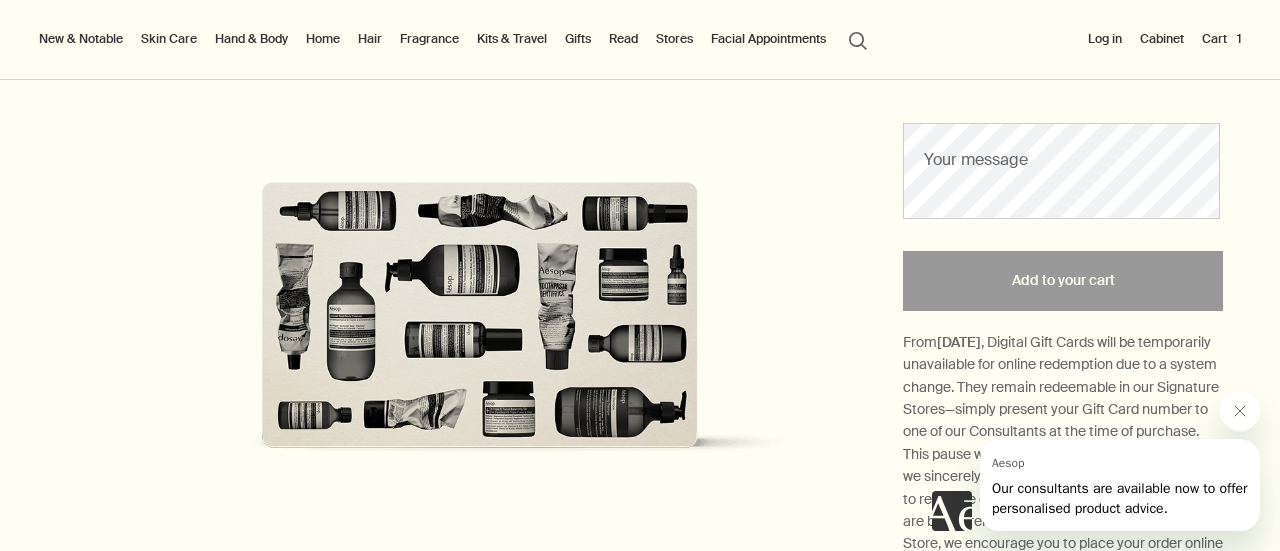 click on "Cart 1" at bounding box center [1221, 39] 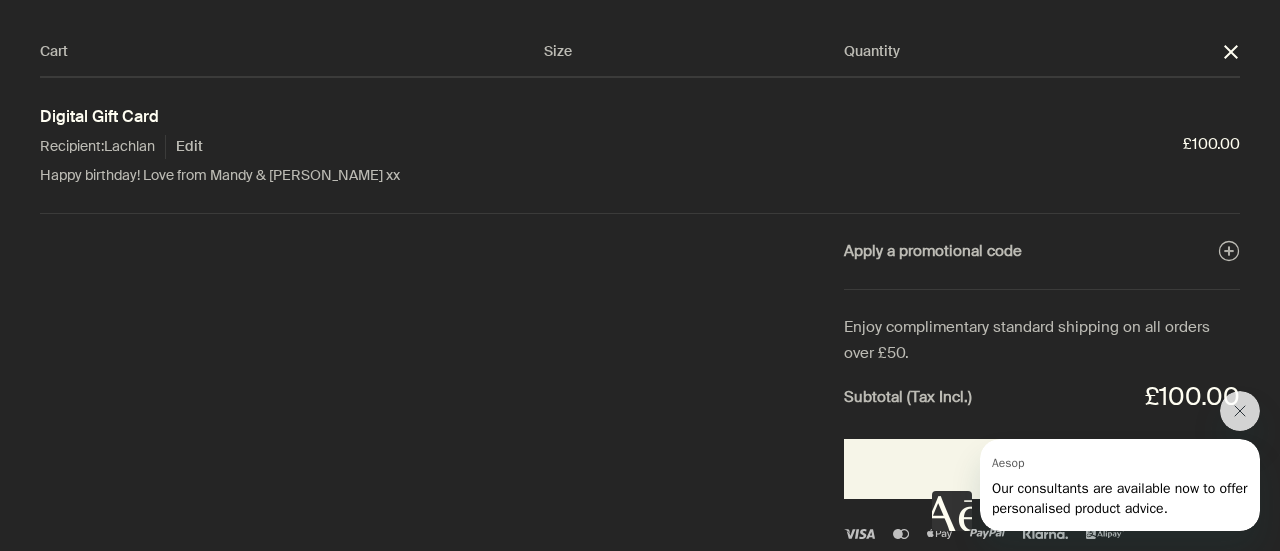 click at bounding box center (640, 0) 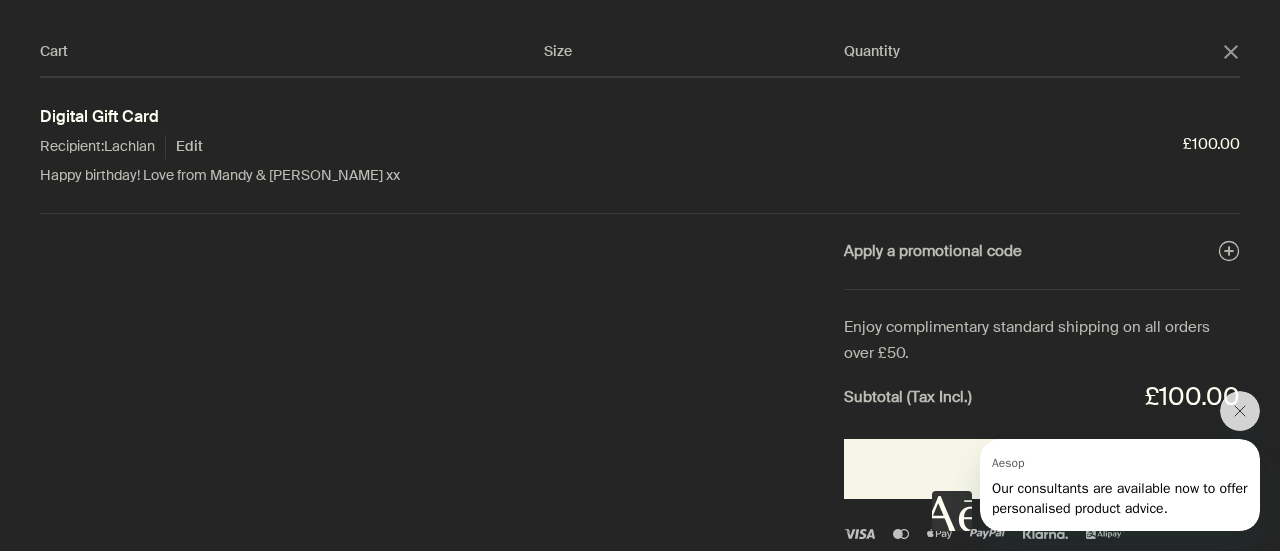 click on "Cart Size Quantity close Digital Gift Card Recipient :  Lachlan Edit Happy  birthday!
Love from
Mandy & Stuart
xx Remove £100.00 Apply a promotional code plusAndCloseWithCircle Enjoy complimentary standard shipping on all orders over £50. Subtotal (Tax Incl.) £100.00 Checkout" at bounding box center (660, 275) 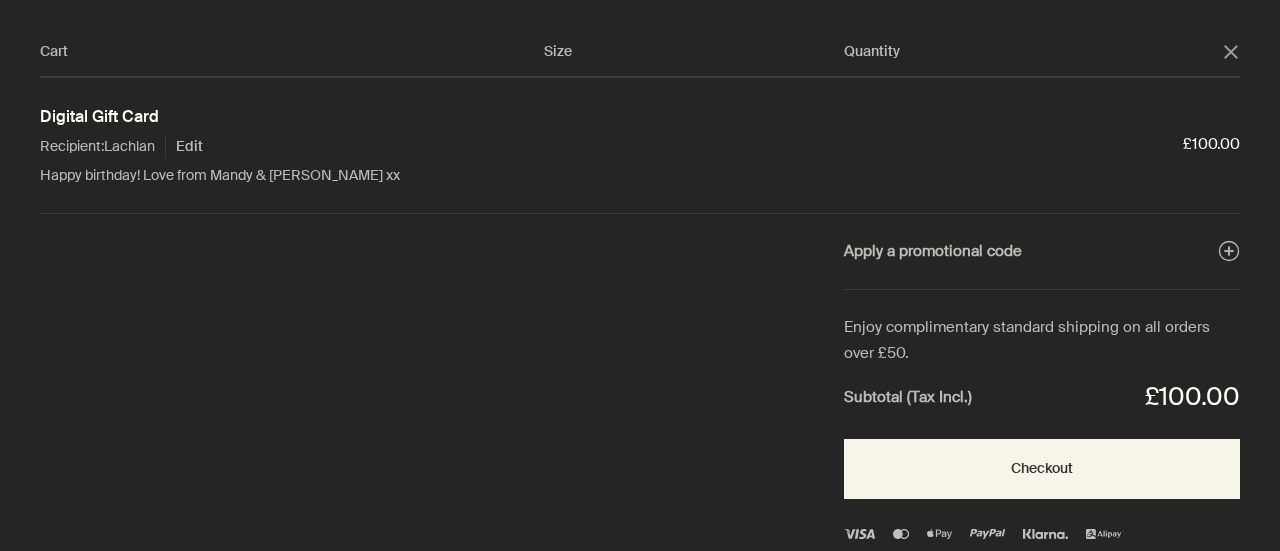 scroll, scrollTop: 0, scrollLeft: 0, axis: both 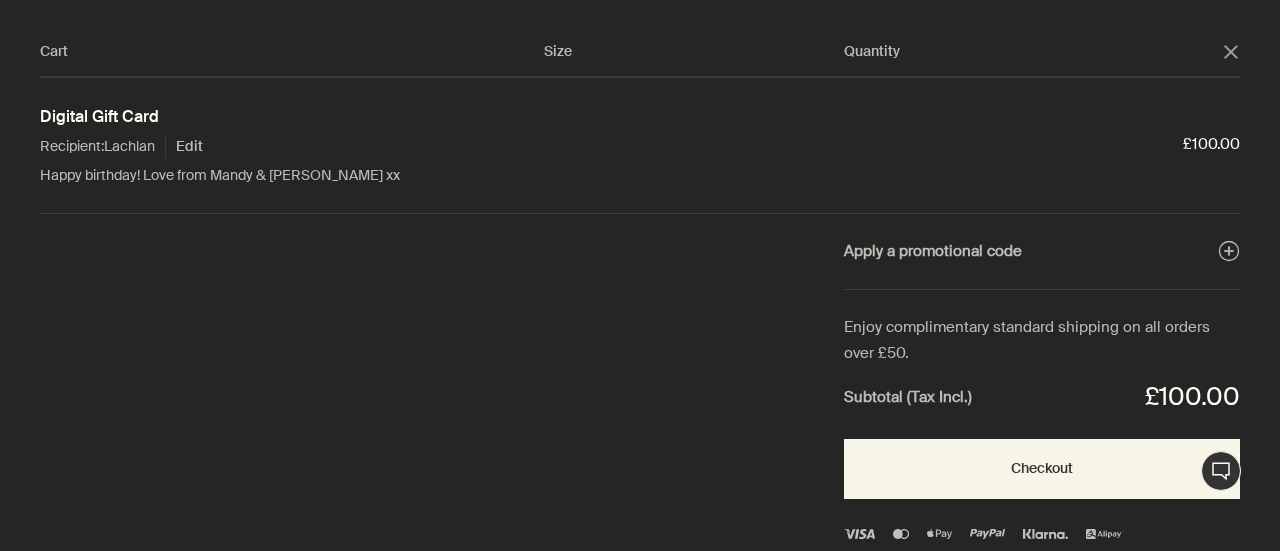 click at bounding box center [640, 0] 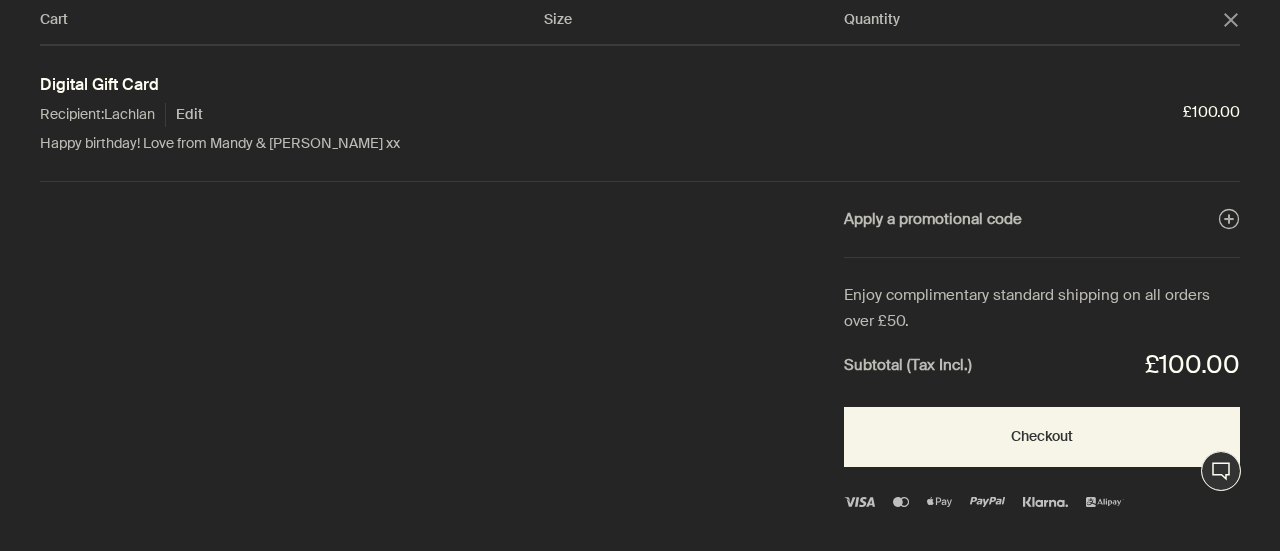 scroll, scrollTop: 50, scrollLeft: 0, axis: vertical 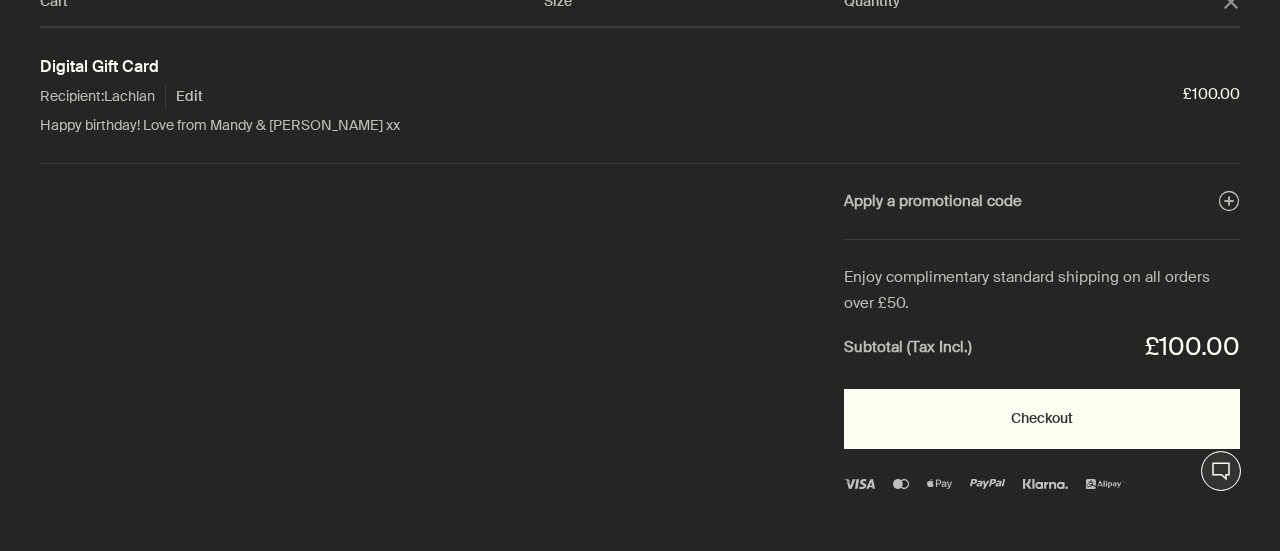 click on "Checkout" at bounding box center (1042, 419) 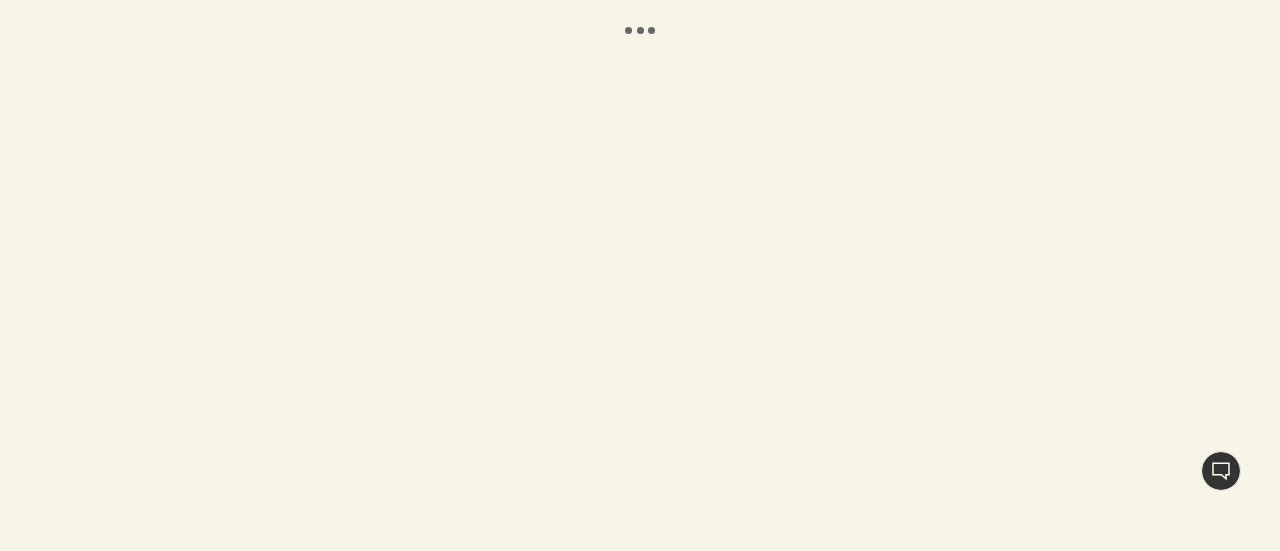 scroll, scrollTop: 0, scrollLeft: 0, axis: both 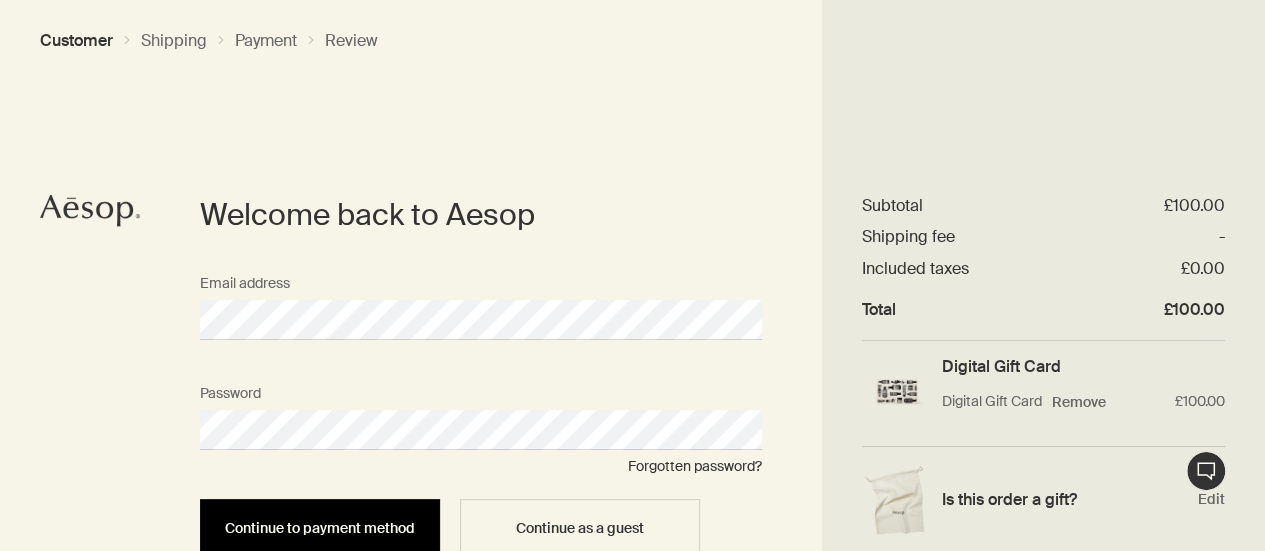 click on "Continue to payment method" at bounding box center [320, 528] 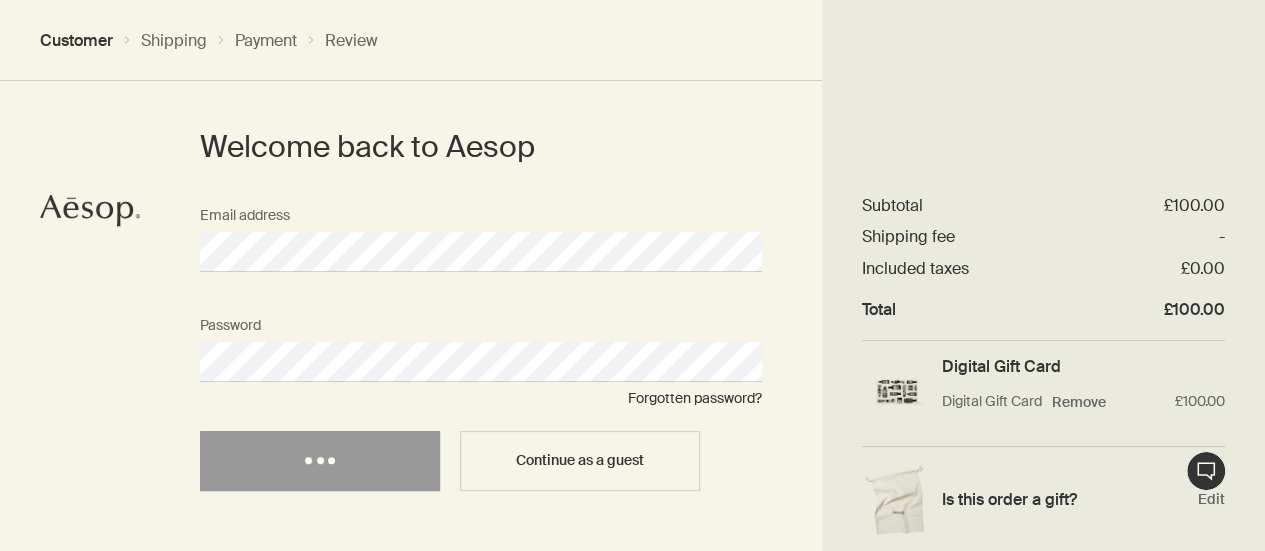 scroll, scrollTop: 0, scrollLeft: 0, axis: both 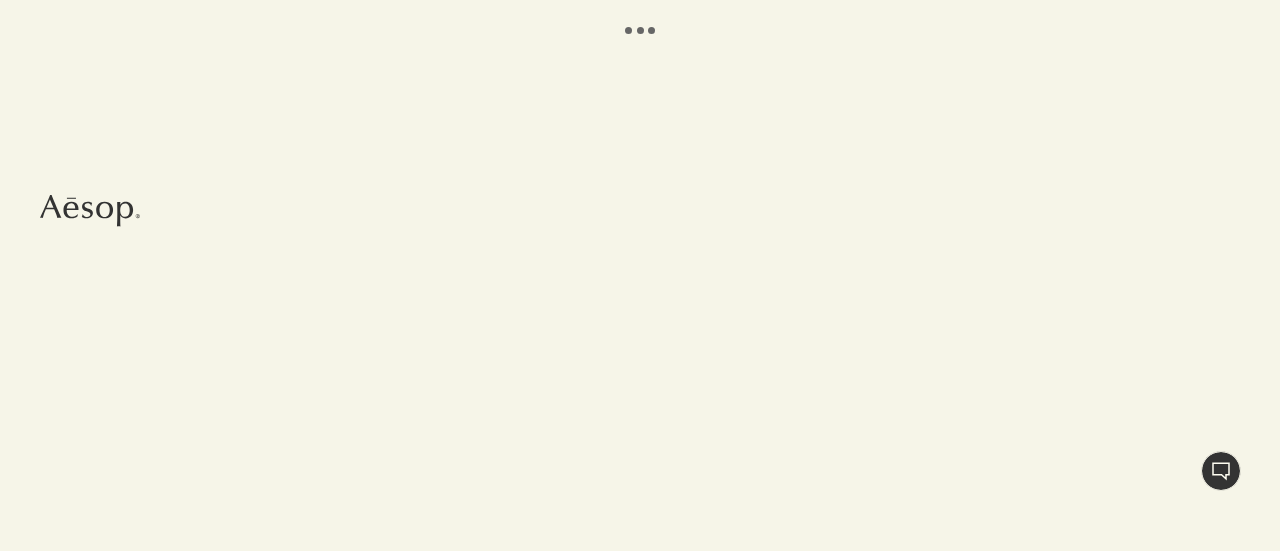 select on "GB" 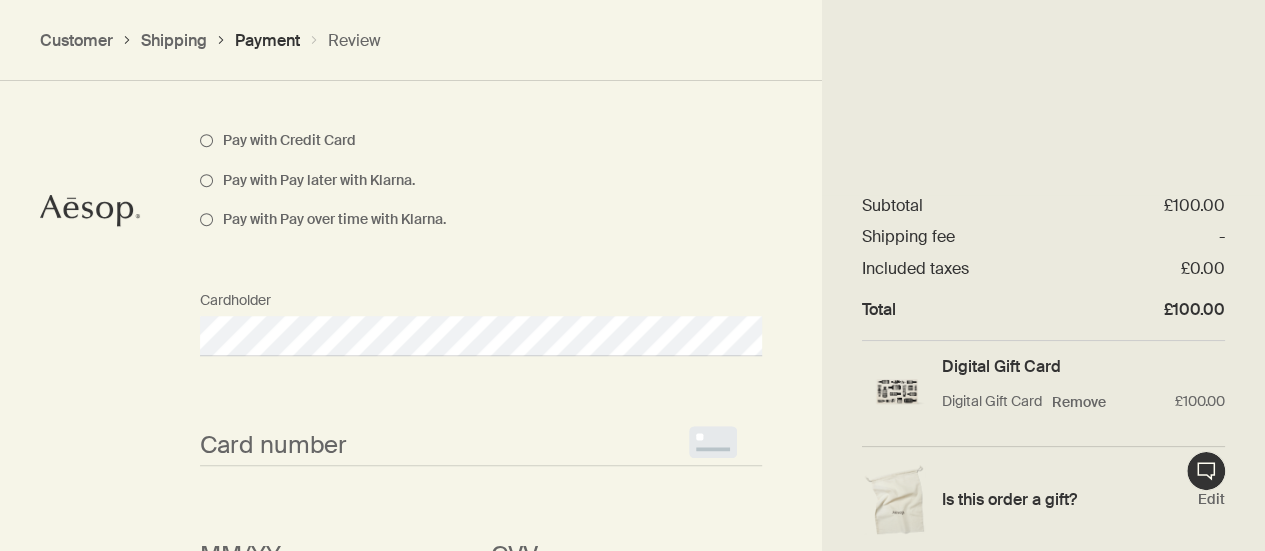 scroll, scrollTop: 647, scrollLeft: 0, axis: vertical 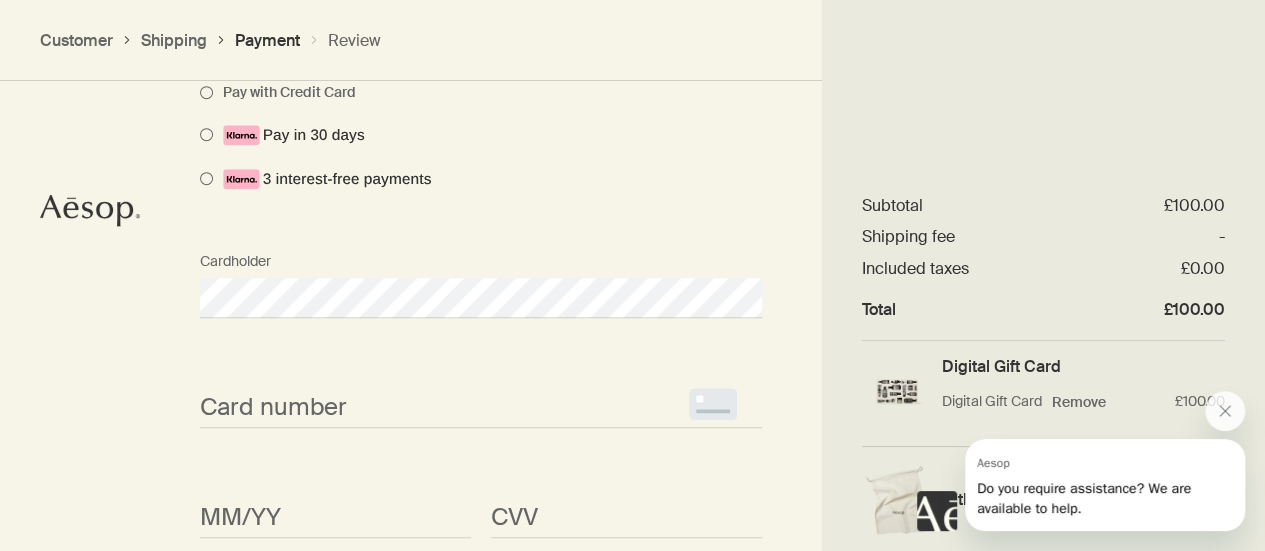 click on "Card number <p>Your browser does not support iframes.</p>" at bounding box center (481, 390) 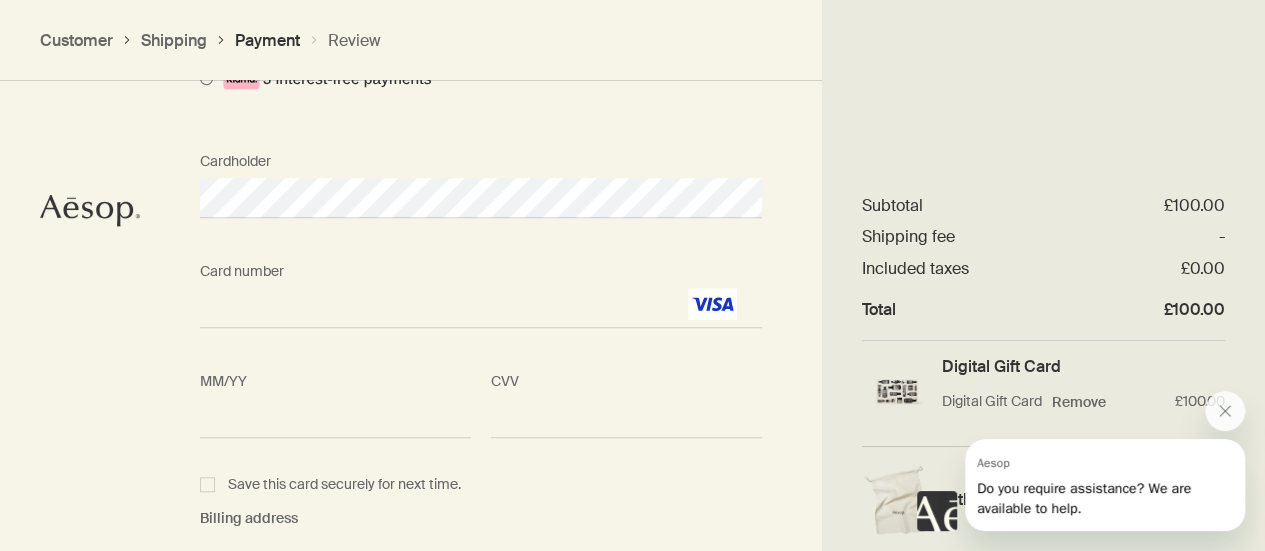 click on "<p>Your browser does not support iframes.</p>" at bounding box center (626, 418) 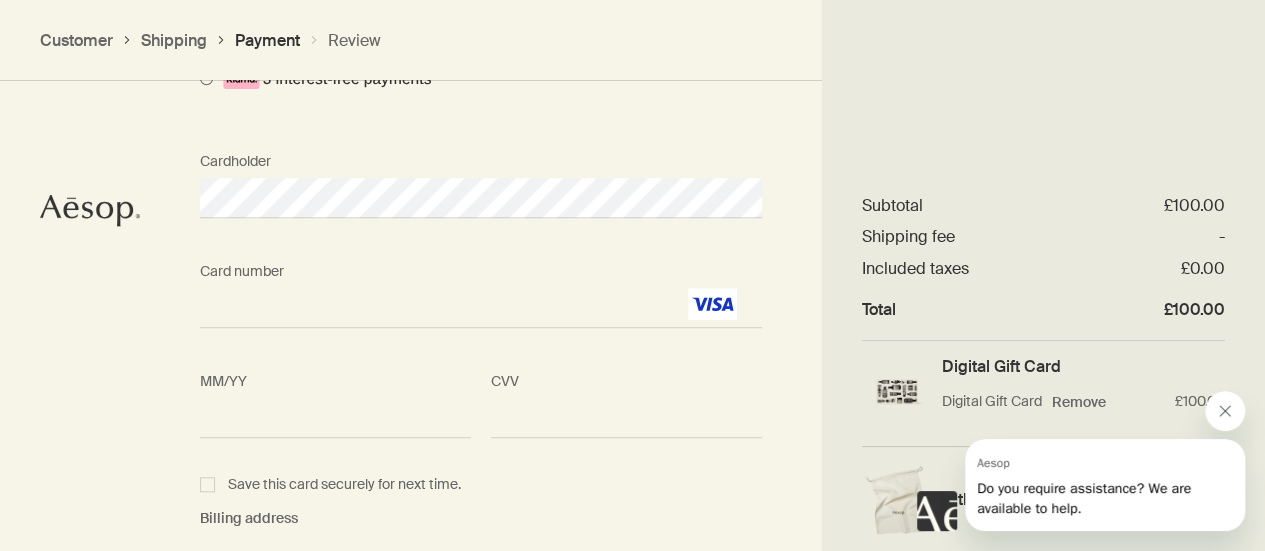 click 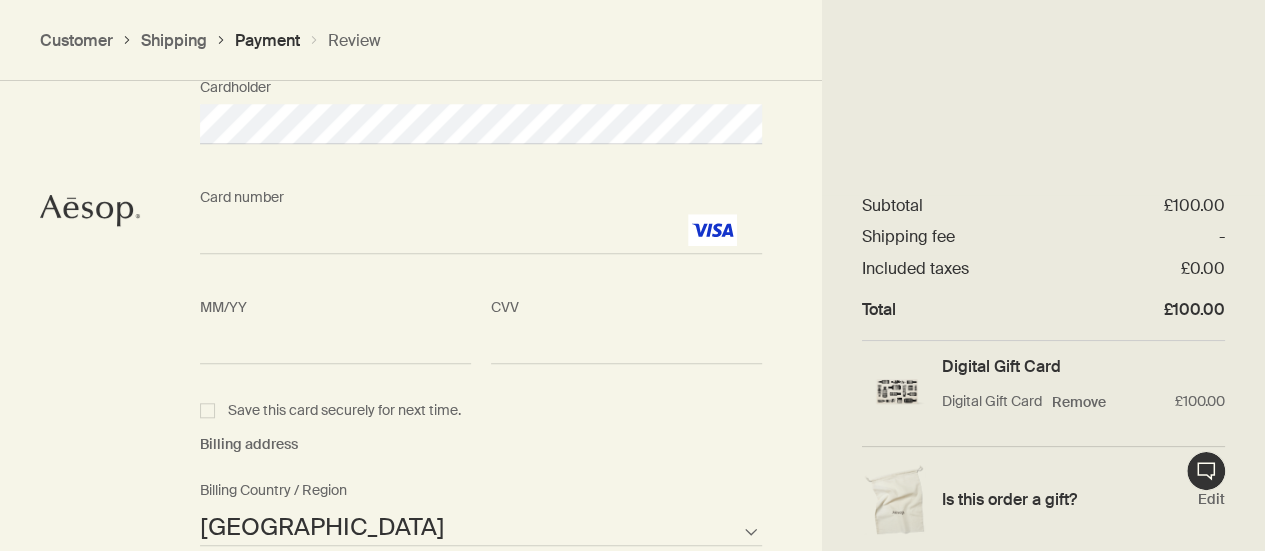scroll, scrollTop: 847, scrollLeft: 0, axis: vertical 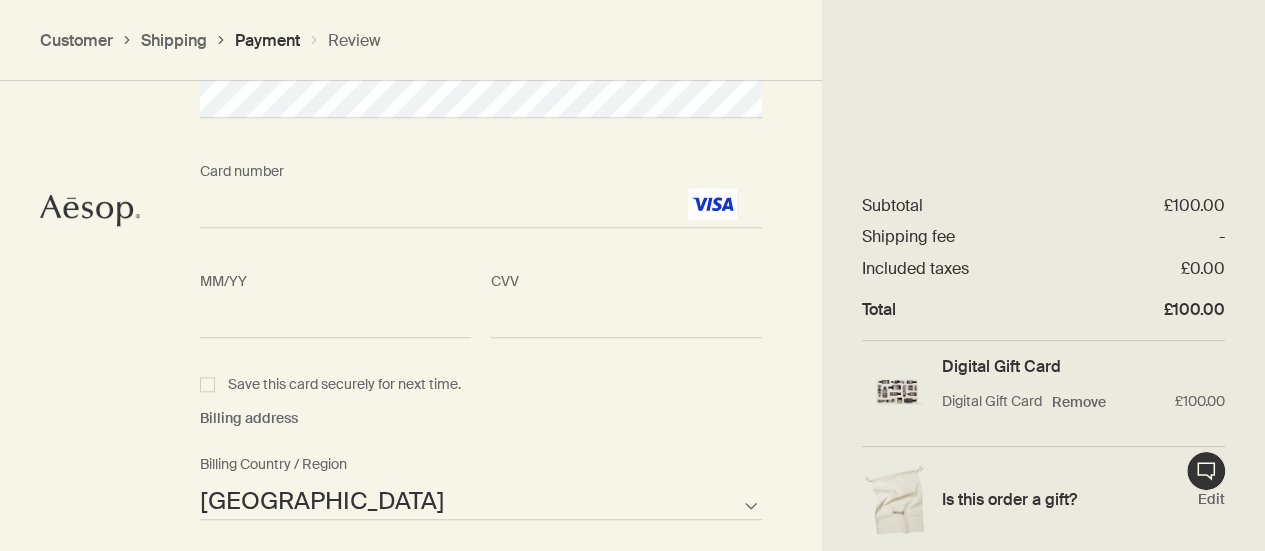 click on "Save this card securely for next time." at bounding box center (481, 385) 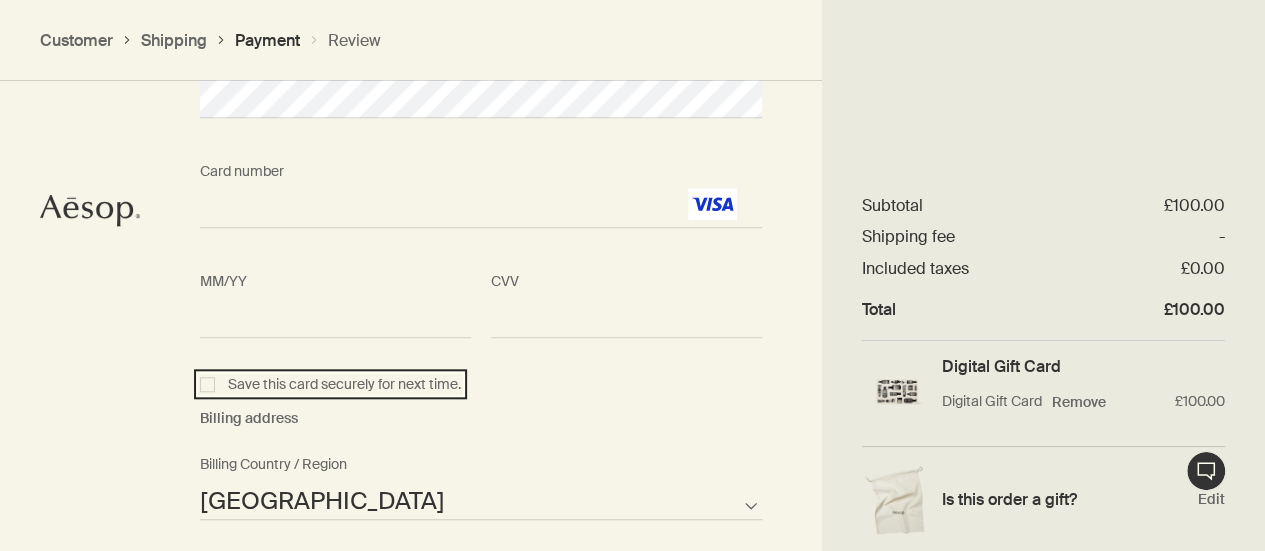 click on "Save this card securely for next time." at bounding box center (210, 382) 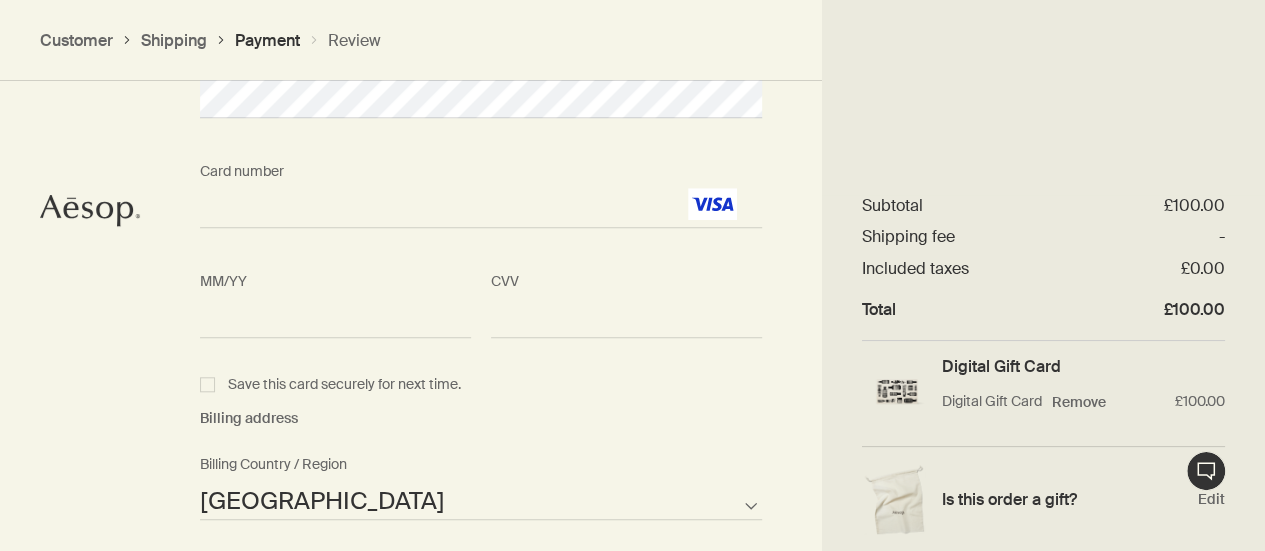 checkbox on "true" 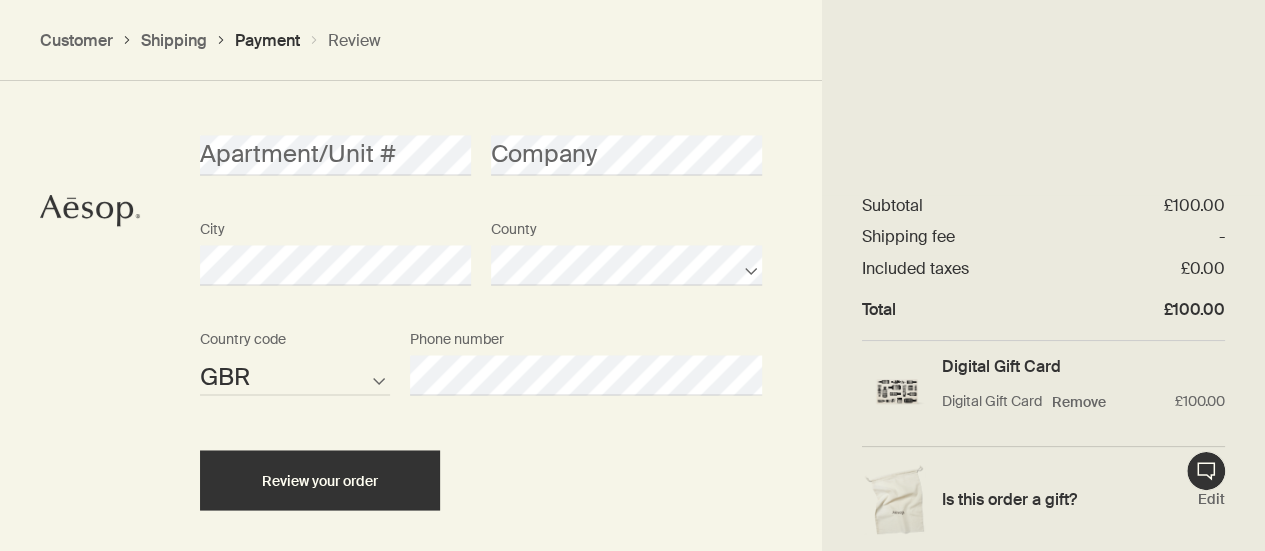 scroll, scrollTop: 1547, scrollLeft: 0, axis: vertical 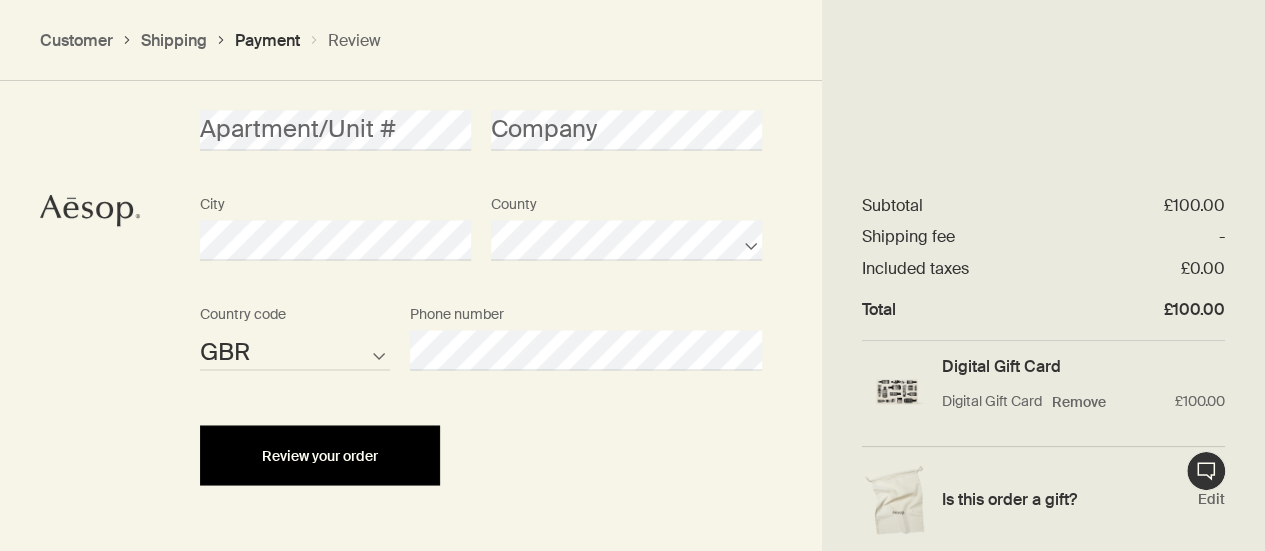 click on "Review your order" at bounding box center (320, 455) 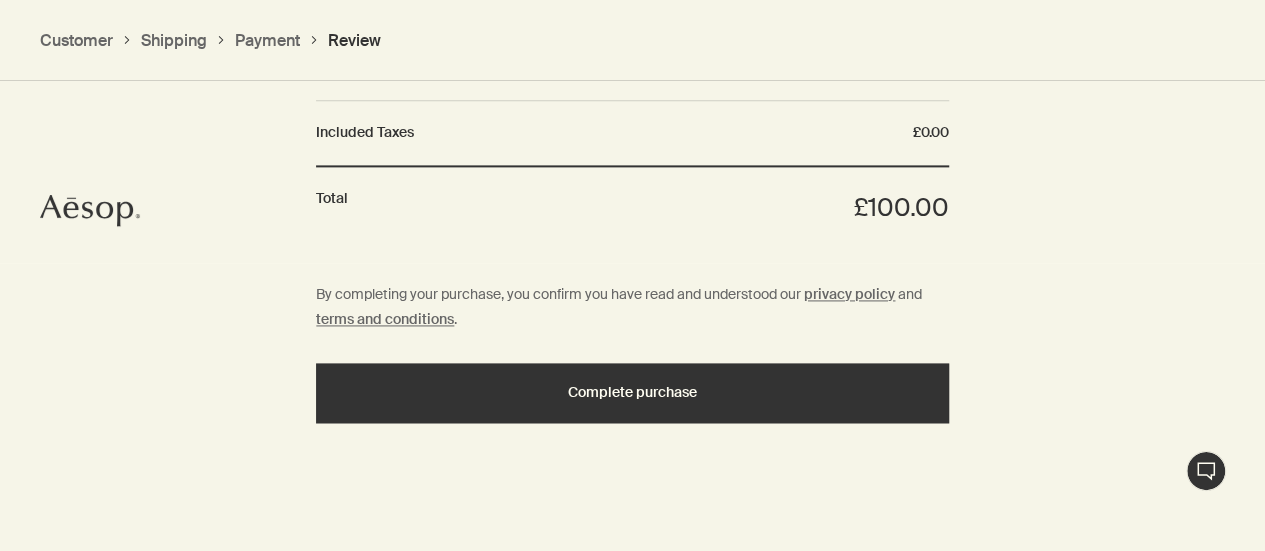 scroll, scrollTop: 1308, scrollLeft: 0, axis: vertical 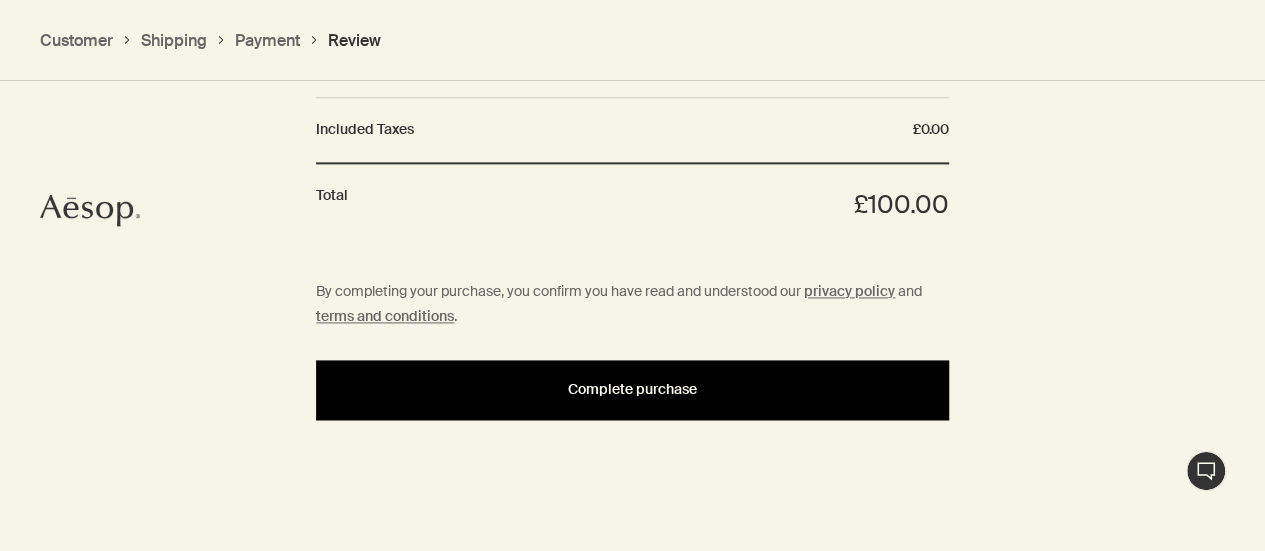 click on "Complete purchase" at bounding box center (632, 389) 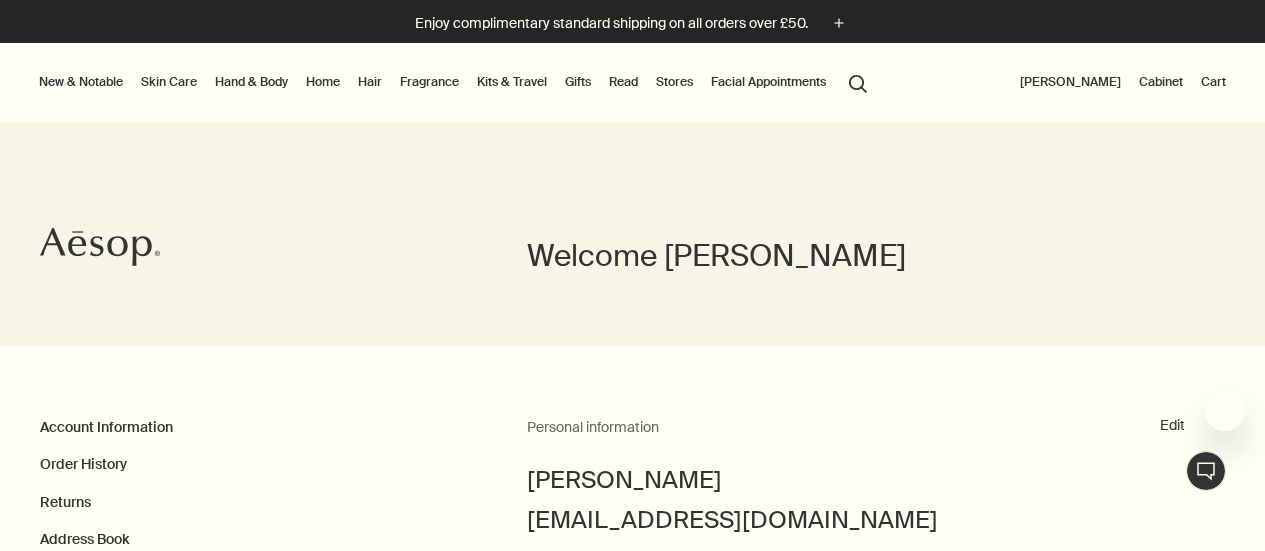 scroll, scrollTop: 0, scrollLeft: 0, axis: both 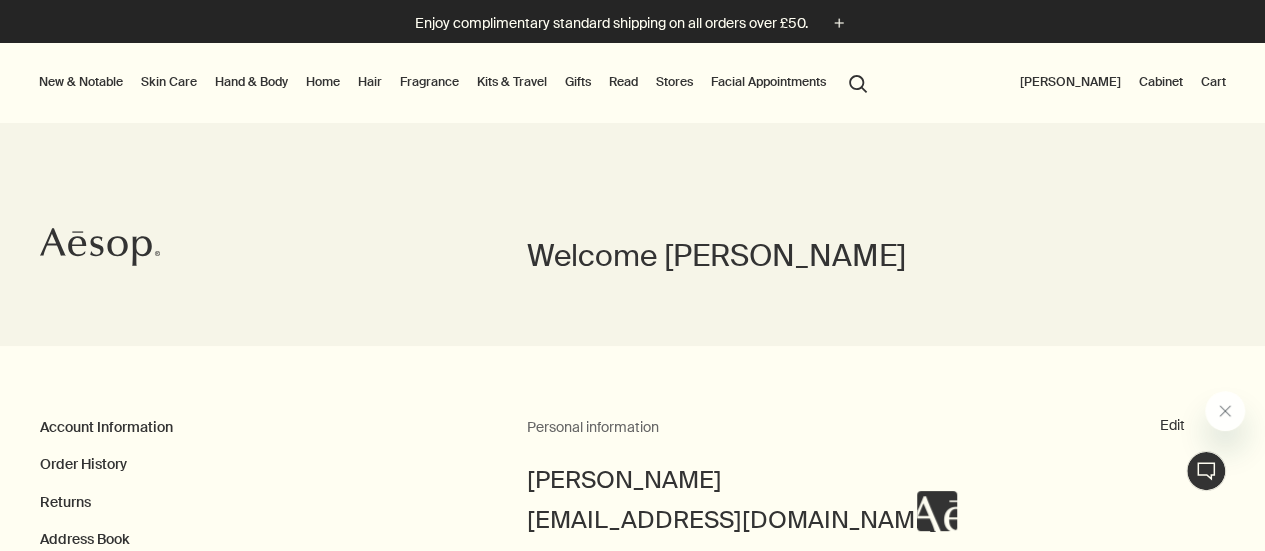 click on "Gifts" at bounding box center [578, 82] 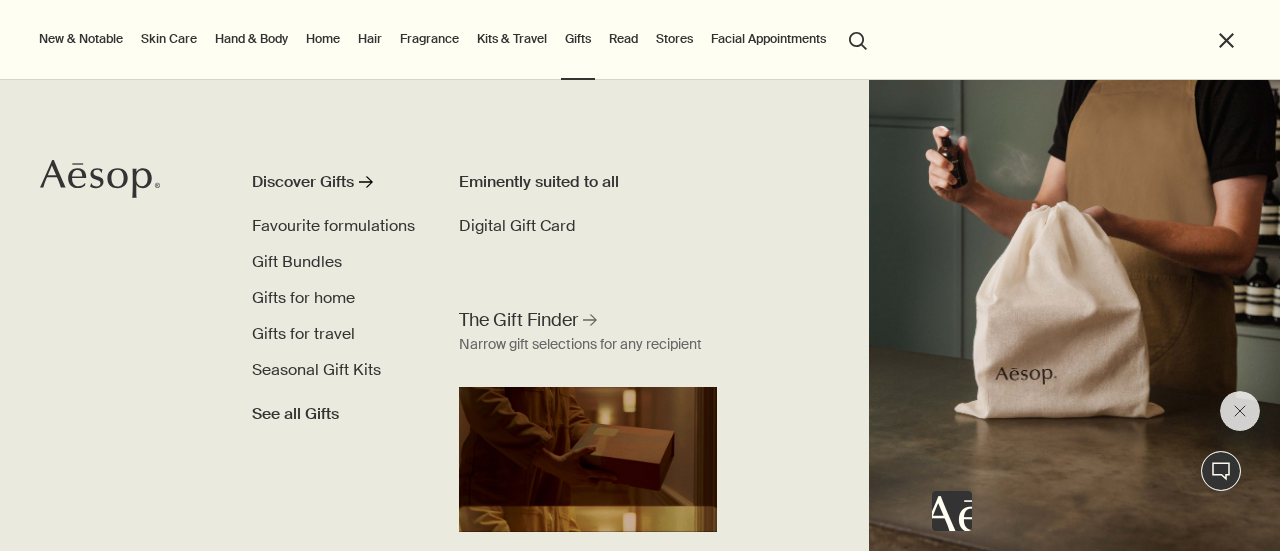 click on "Home" at bounding box center (323, 39) 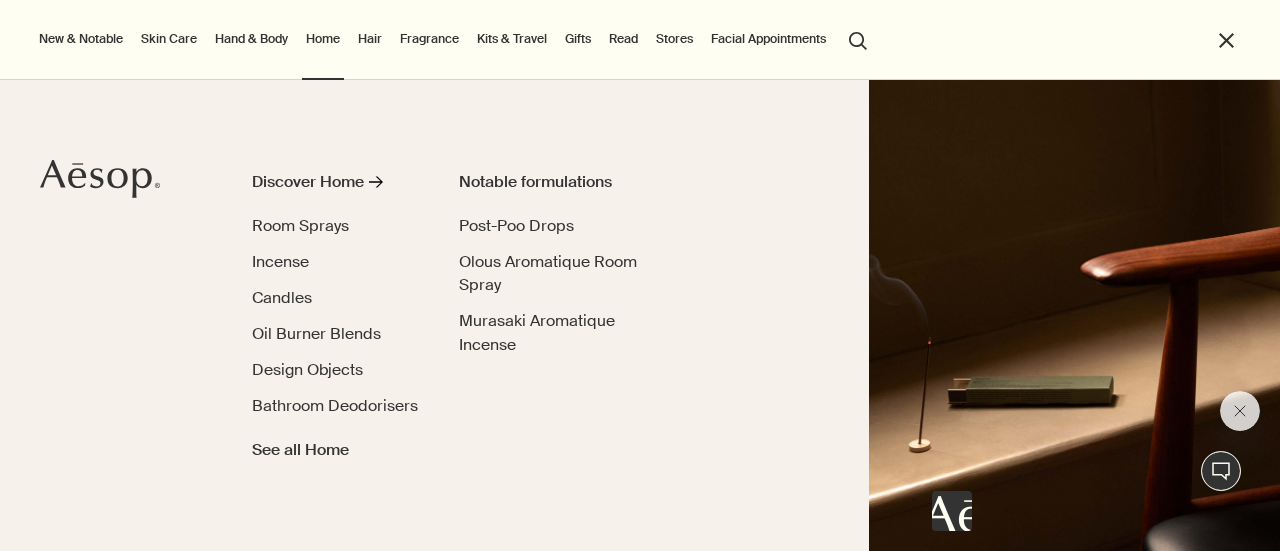 click on "Hand & Body" at bounding box center (251, 39) 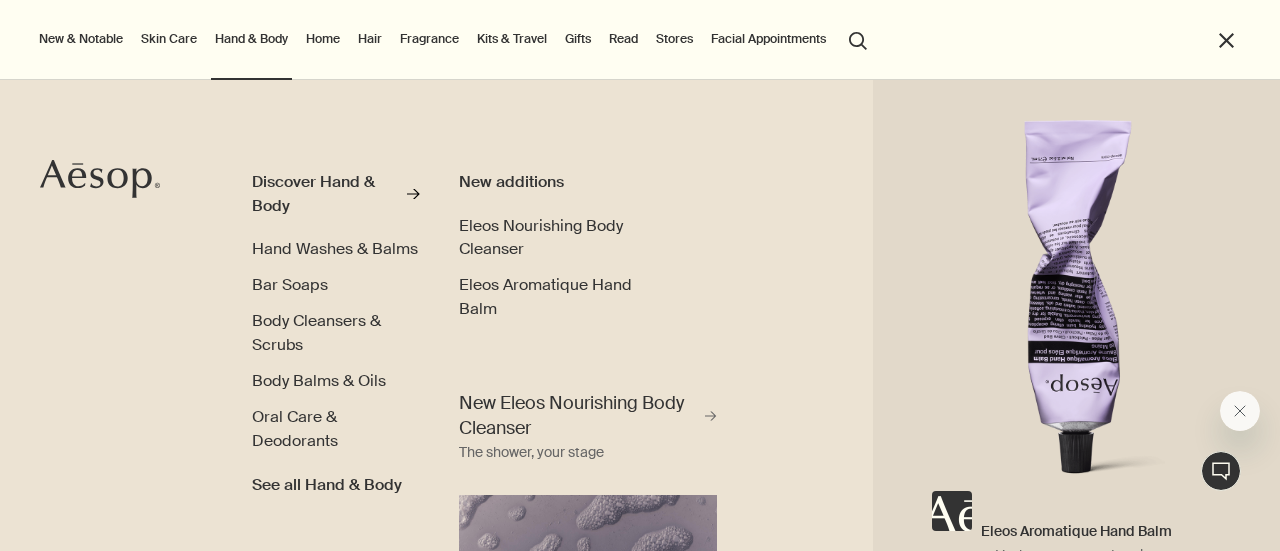 scroll, scrollTop: 86, scrollLeft: 0, axis: vertical 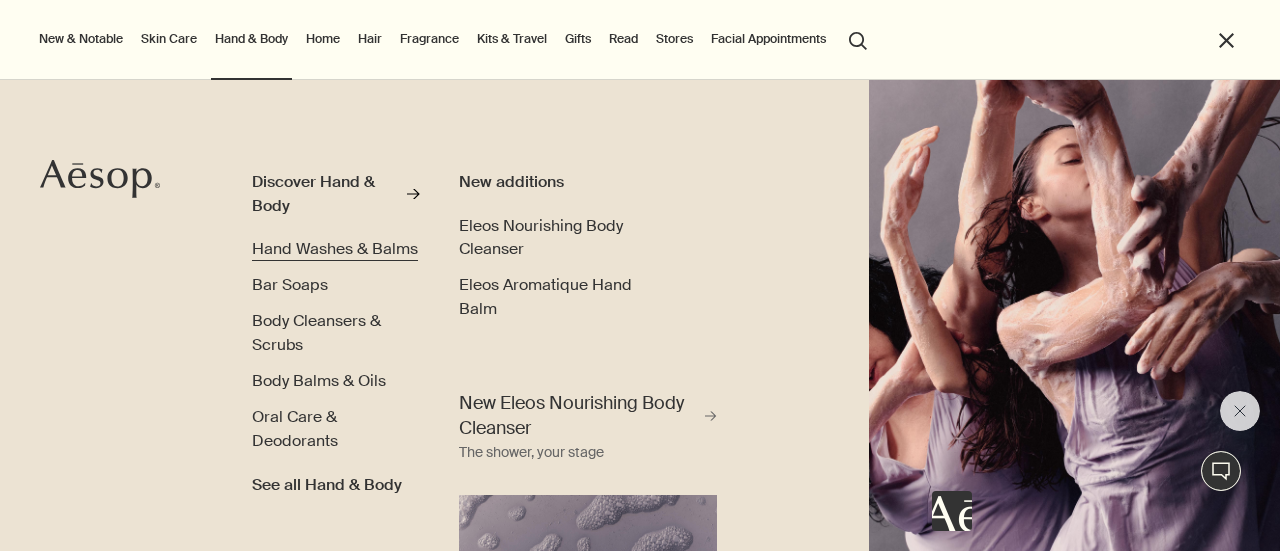 click on "Hand Washes & Balms" at bounding box center (335, 248) 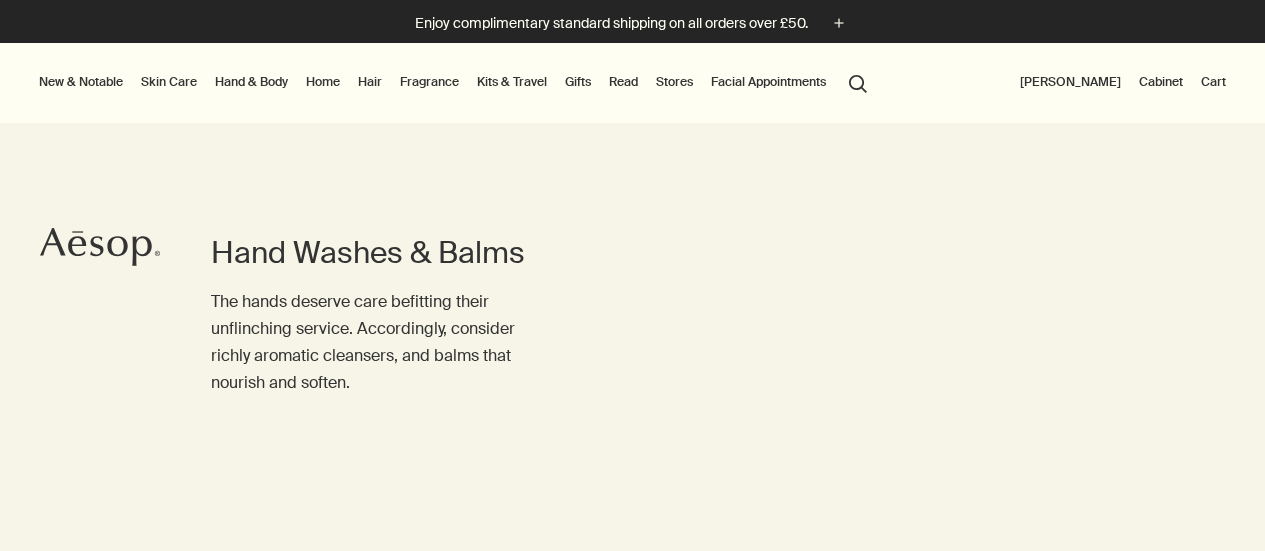 scroll, scrollTop: 0, scrollLeft: 0, axis: both 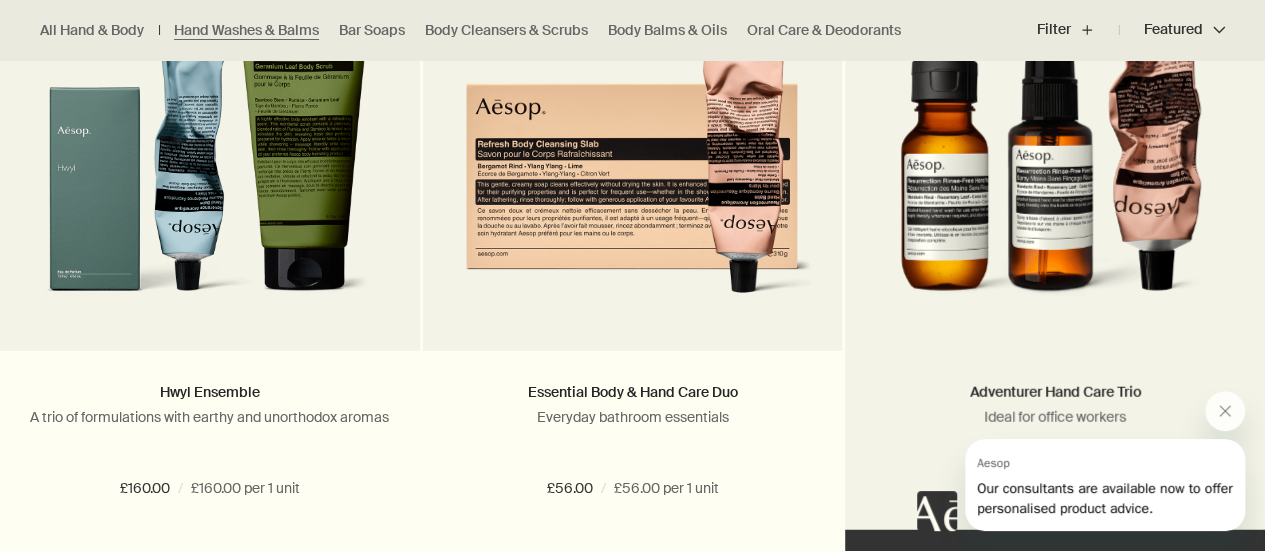 click at bounding box center [1055, 136] 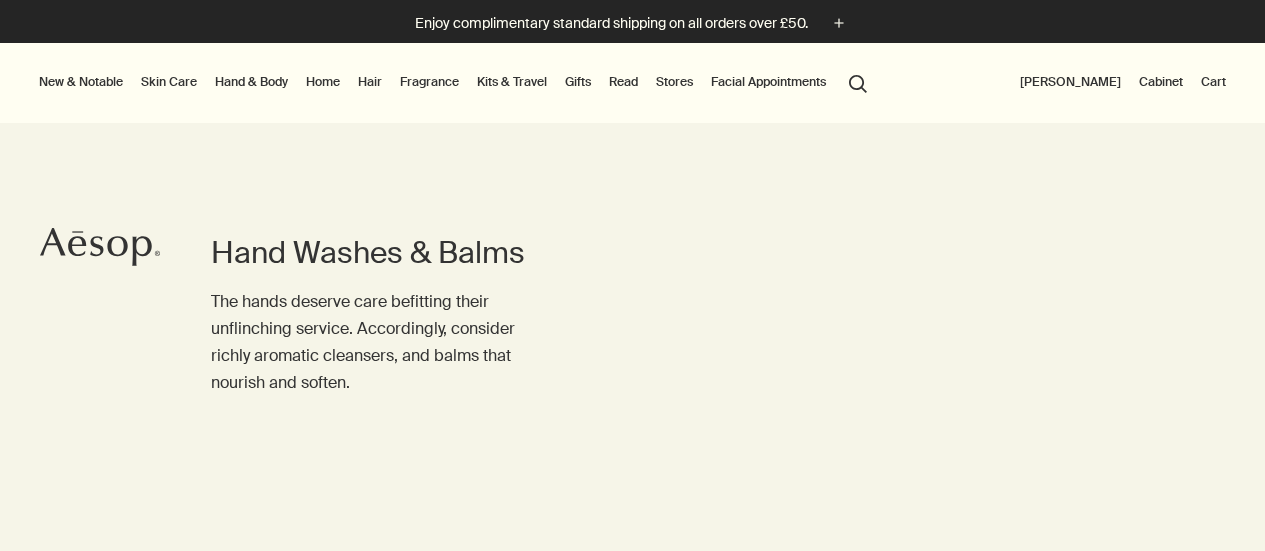 scroll, scrollTop: 0, scrollLeft: 0, axis: both 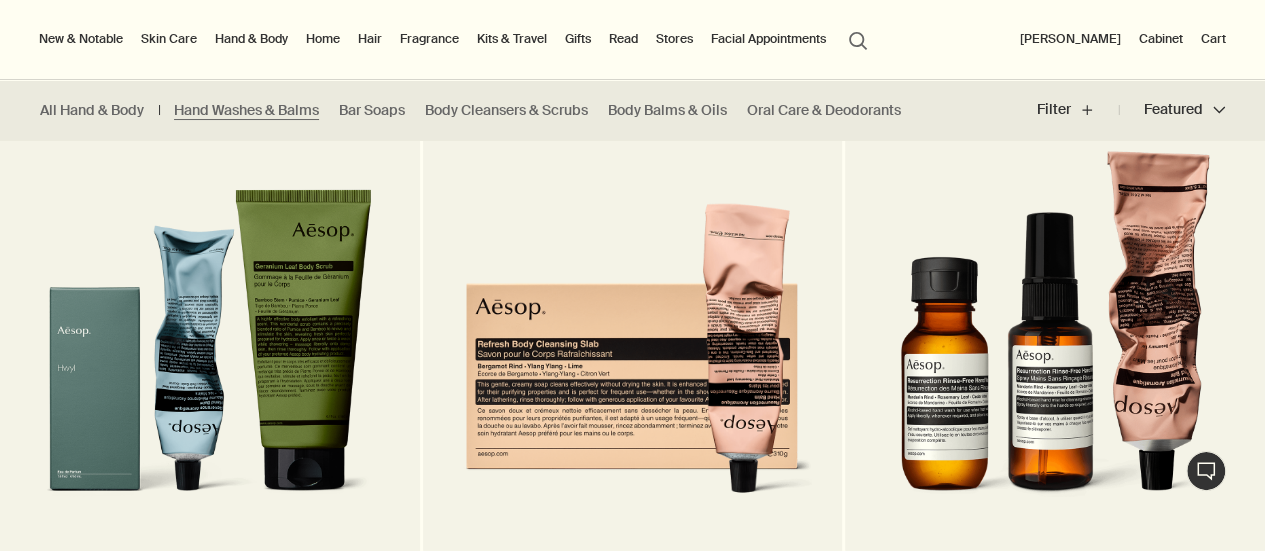 click at bounding box center [210, 336] 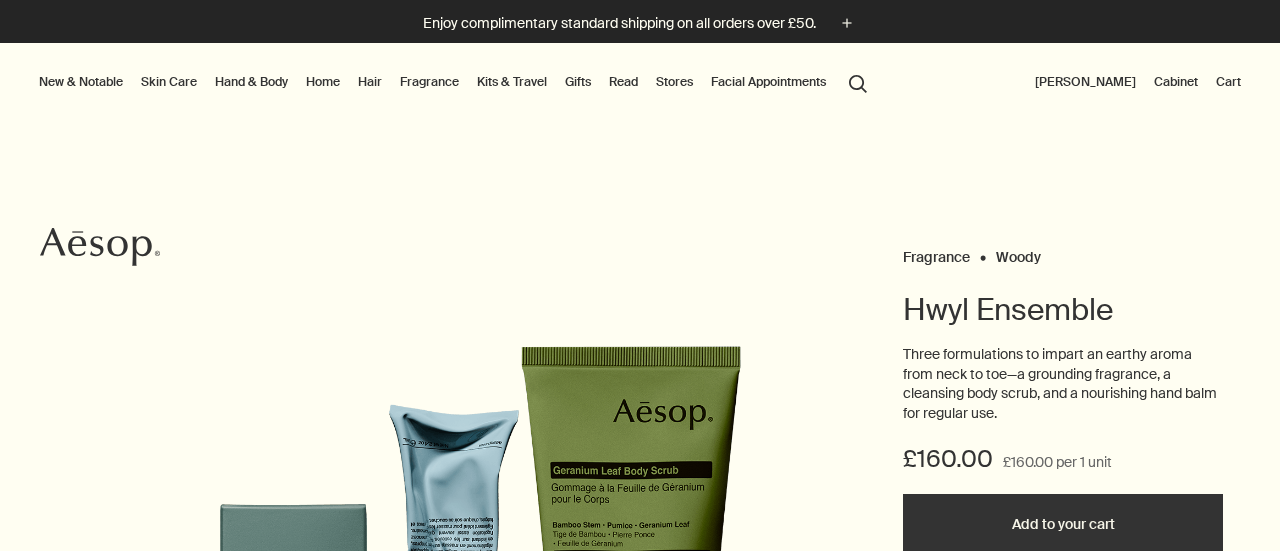 scroll, scrollTop: 0, scrollLeft: 0, axis: both 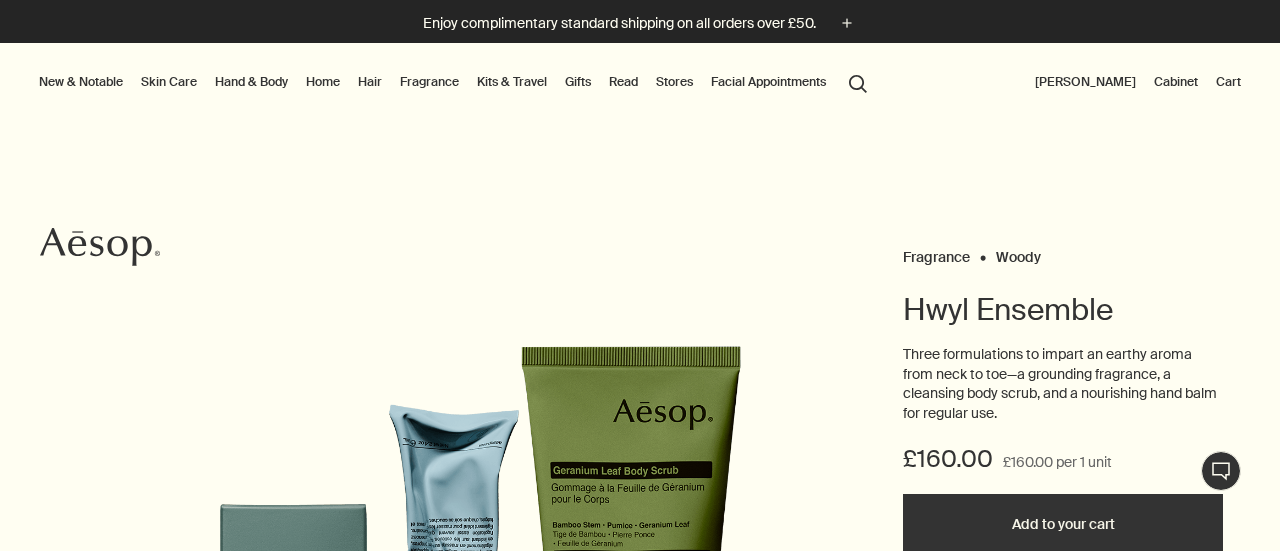 click on "Home" at bounding box center [323, 82] 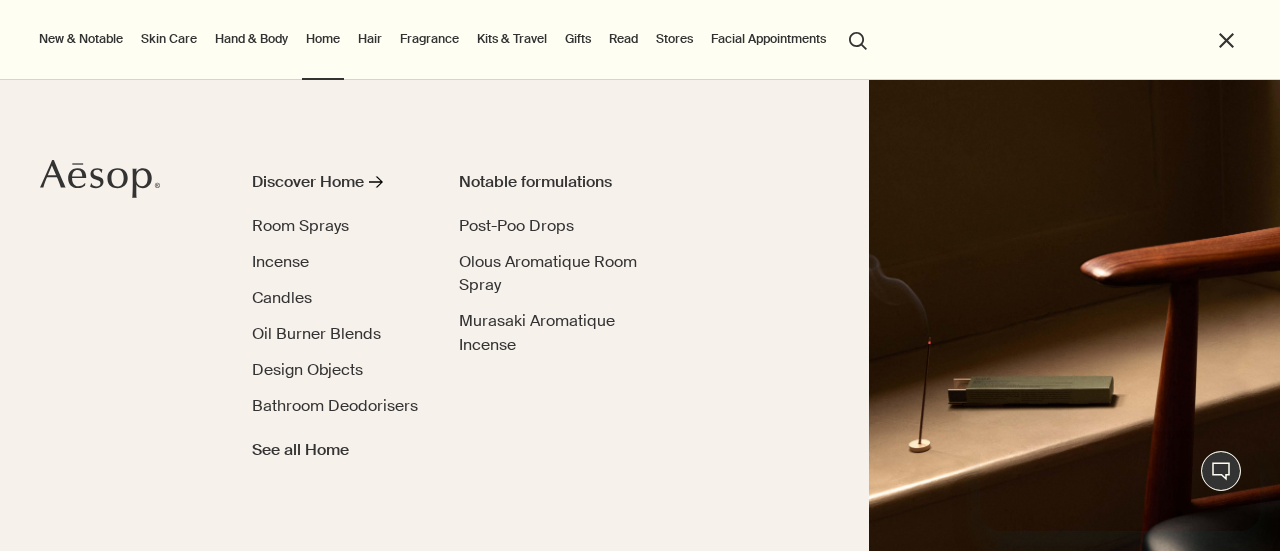 scroll, scrollTop: 0, scrollLeft: 0, axis: both 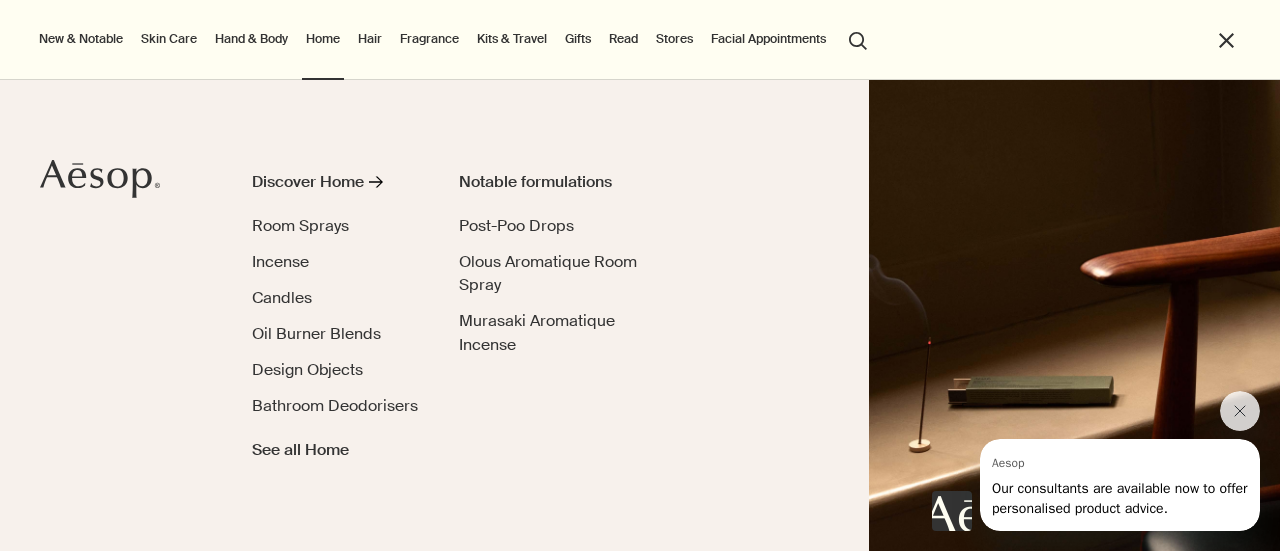 click on "Fragrance" at bounding box center [429, 39] 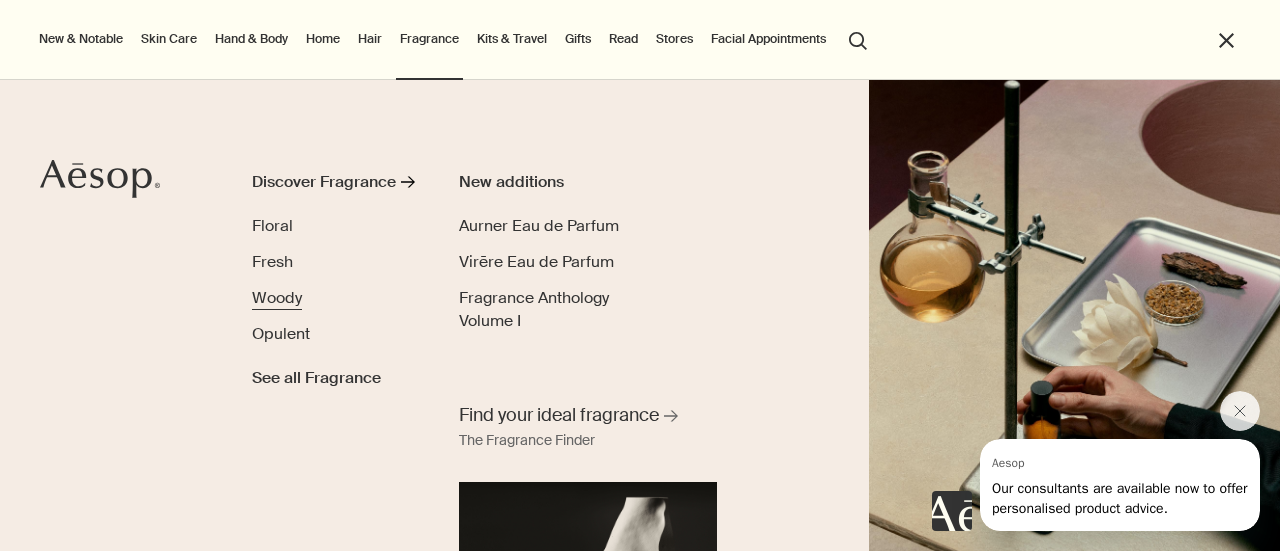 click on "Woody" at bounding box center [277, 297] 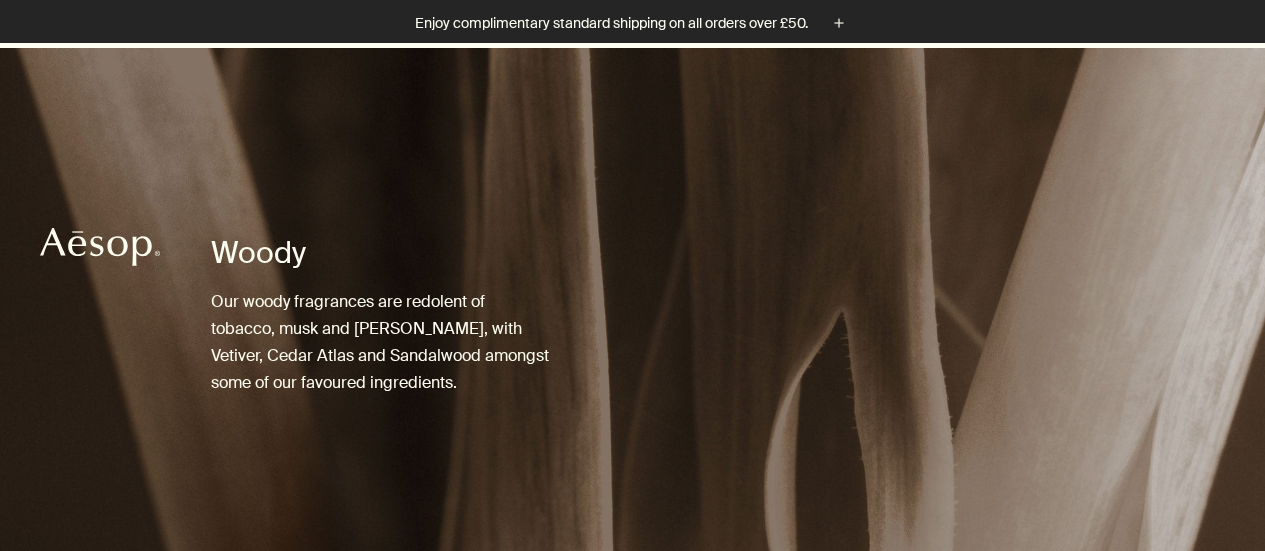 scroll, scrollTop: 500, scrollLeft: 0, axis: vertical 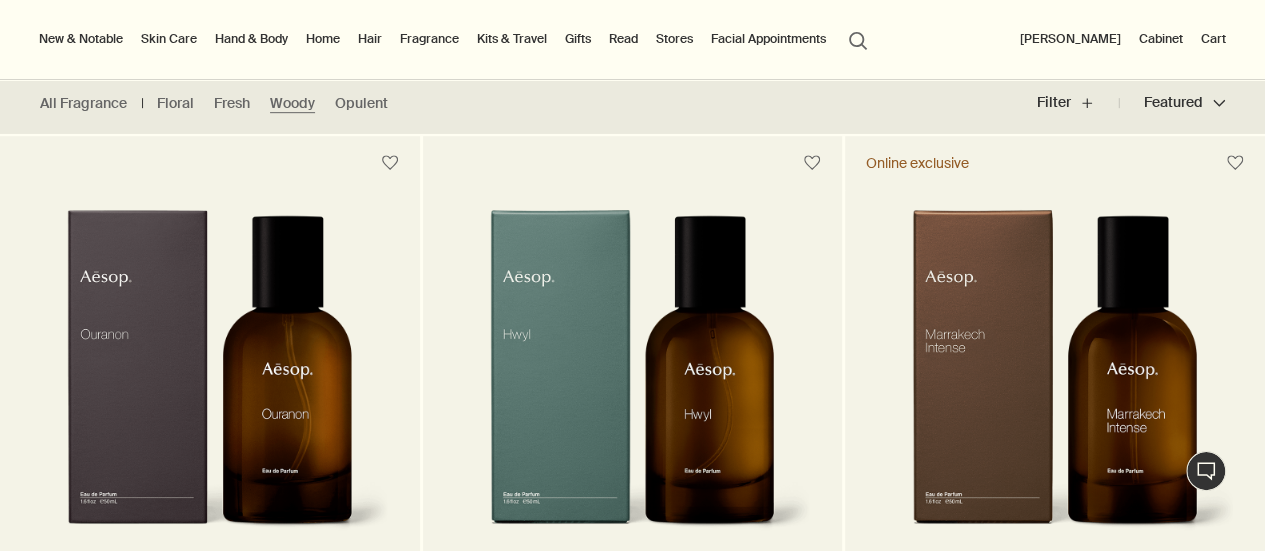 click at bounding box center (633, 384) 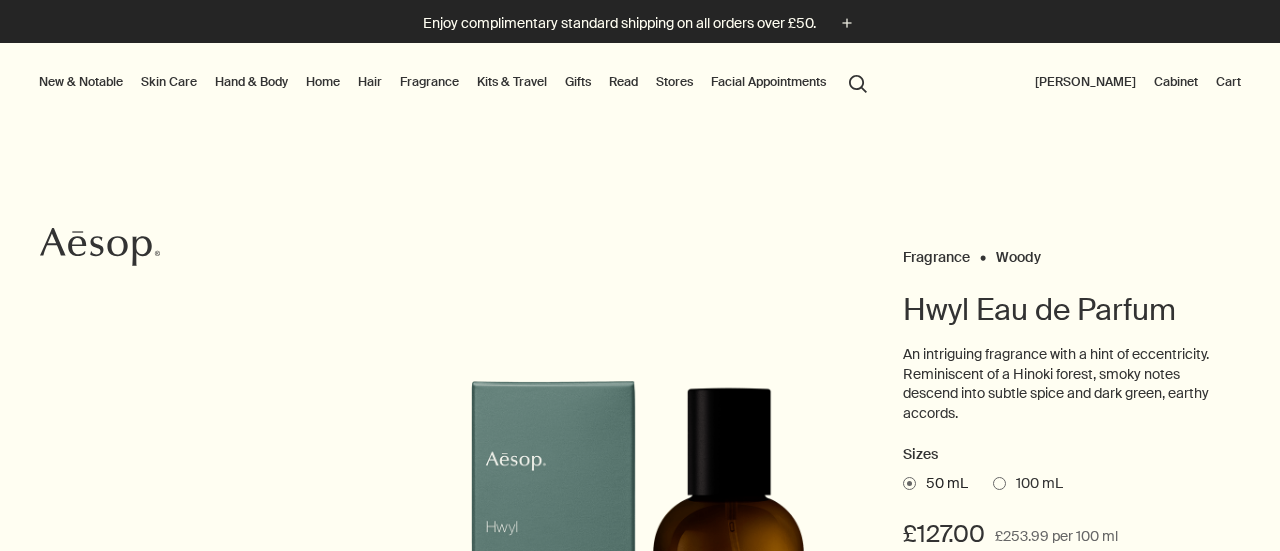 scroll, scrollTop: 0, scrollLeft: 0, axis: both 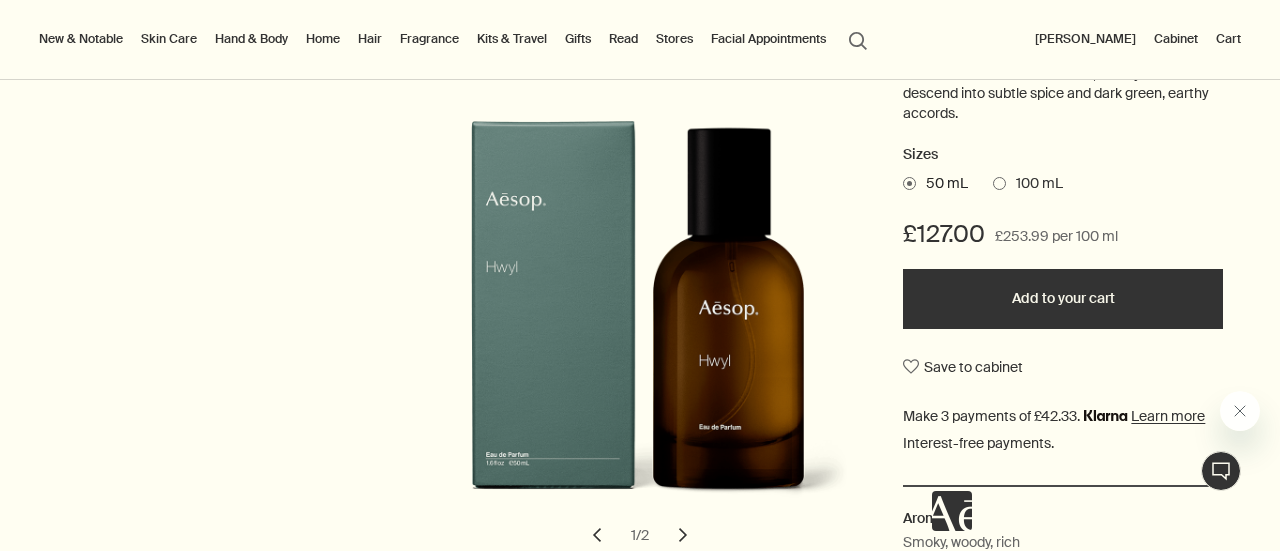 click on "Hair" at bounding box center [370, 39] 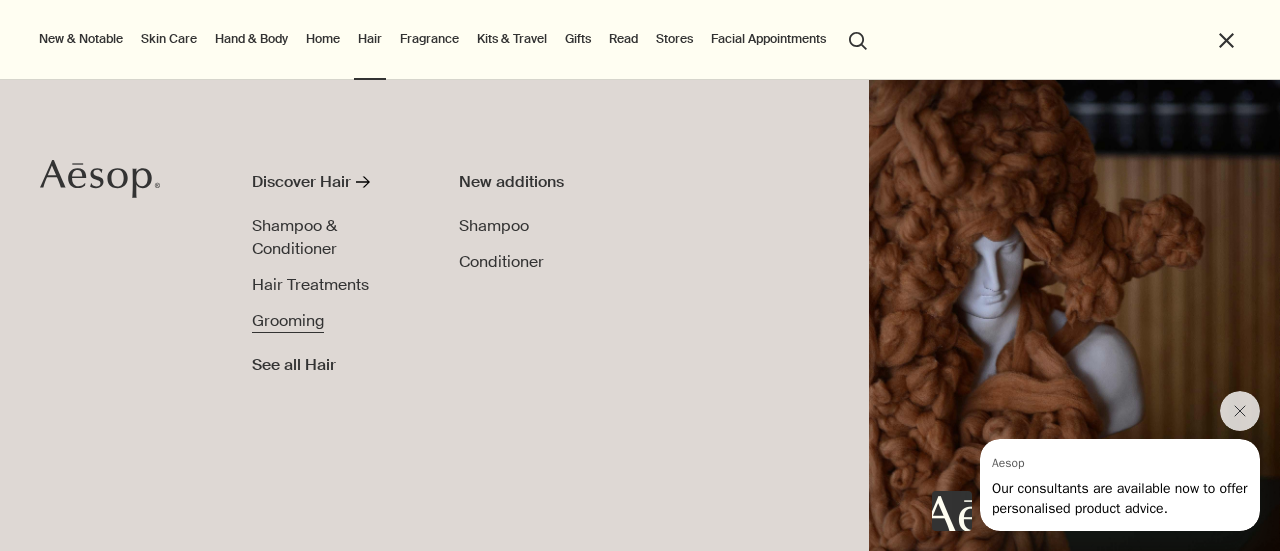 click on "Grooming" at bounding box center (288, 320) 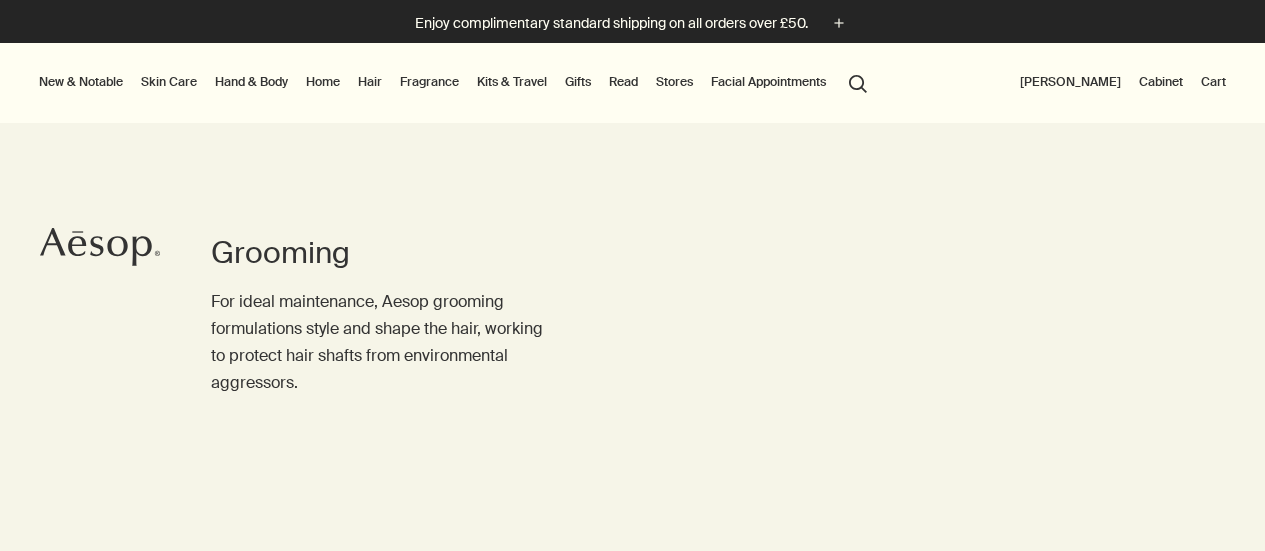 scroll, scrollTop: 0, scrollLeft: 0, axis: both 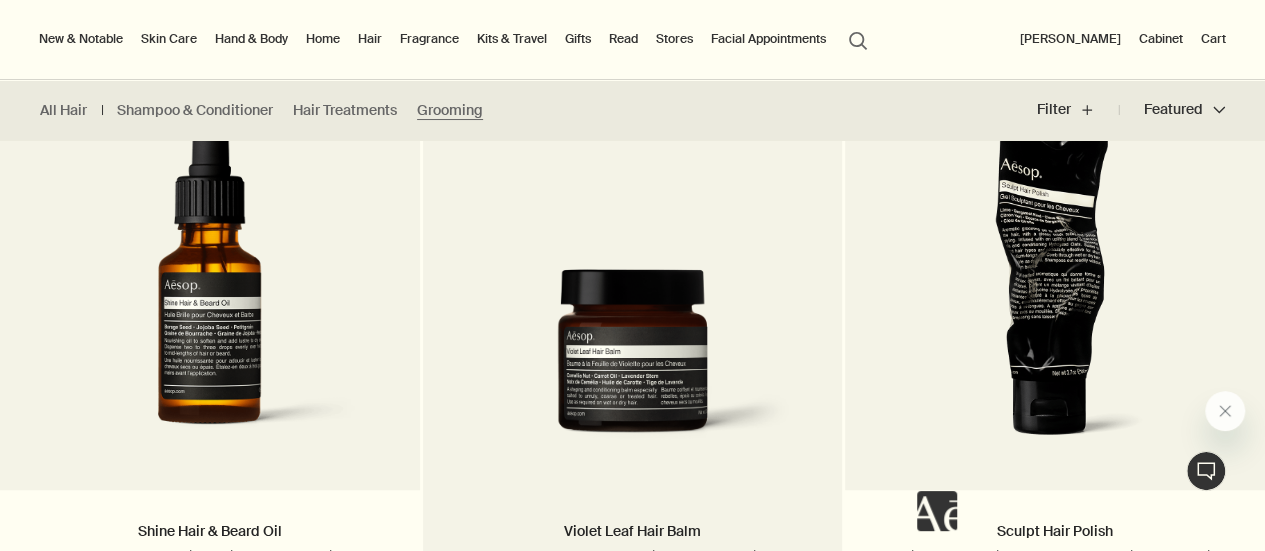 click at bounding box center [633, 364] 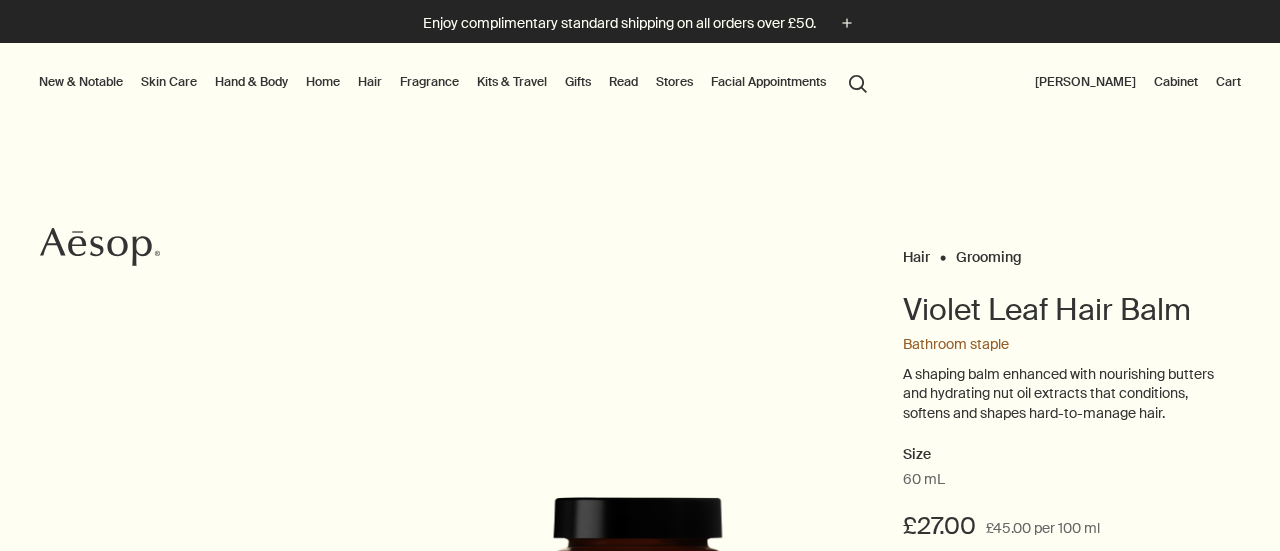 scroll, scrollTop: 0, scrollLeft: 0, axis: both 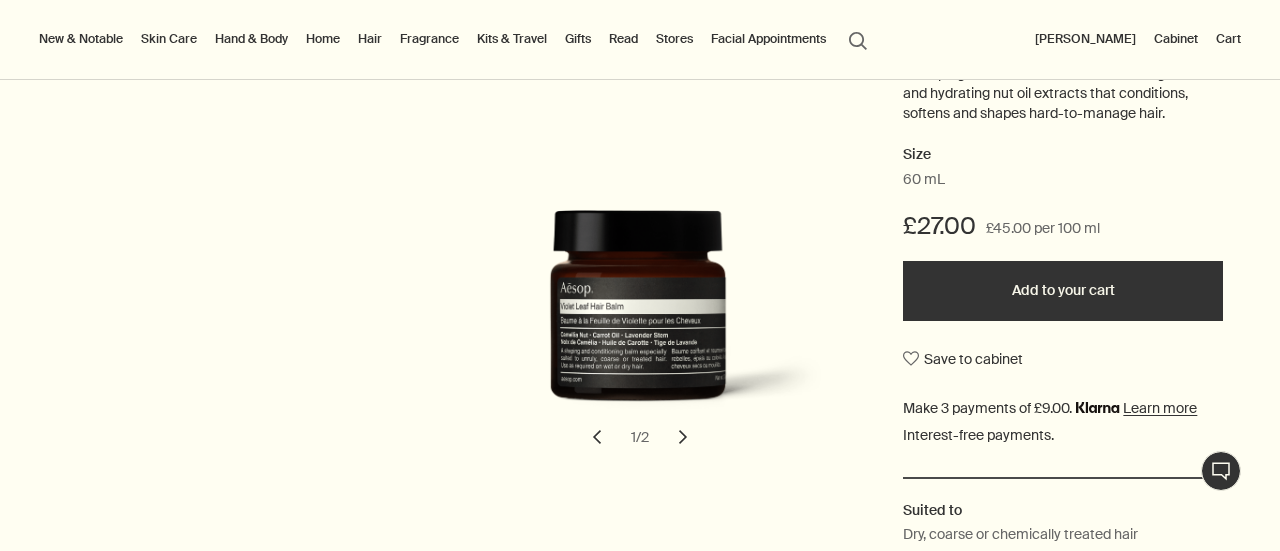 click on "chevron" at bounding box center [683, 437] 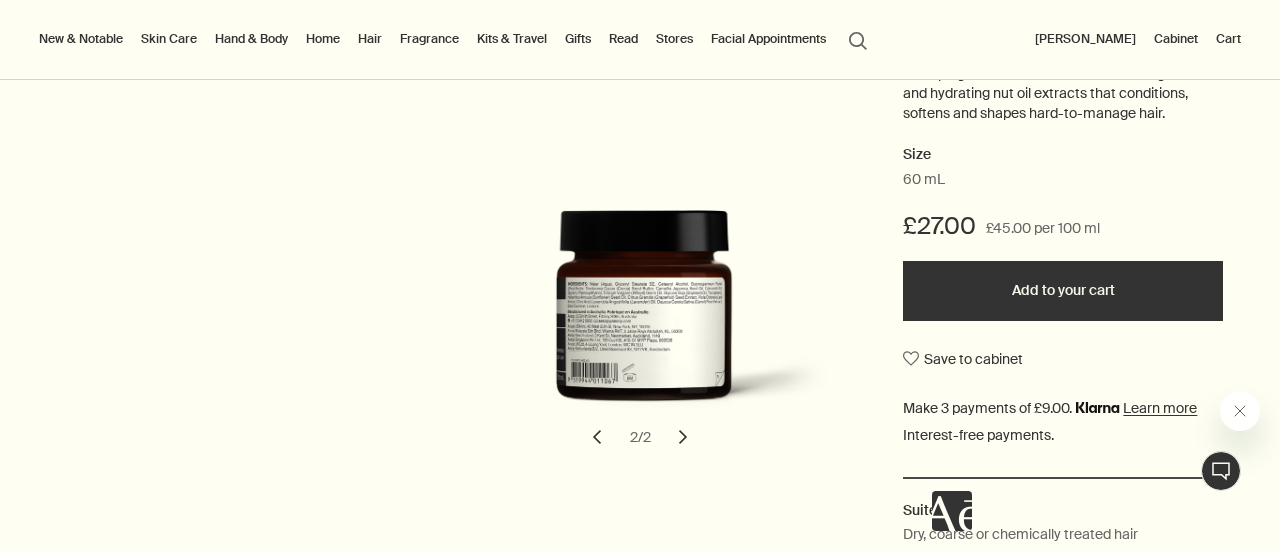 scroll, scrollTop: 0, scrollLeft: 0, axis: both 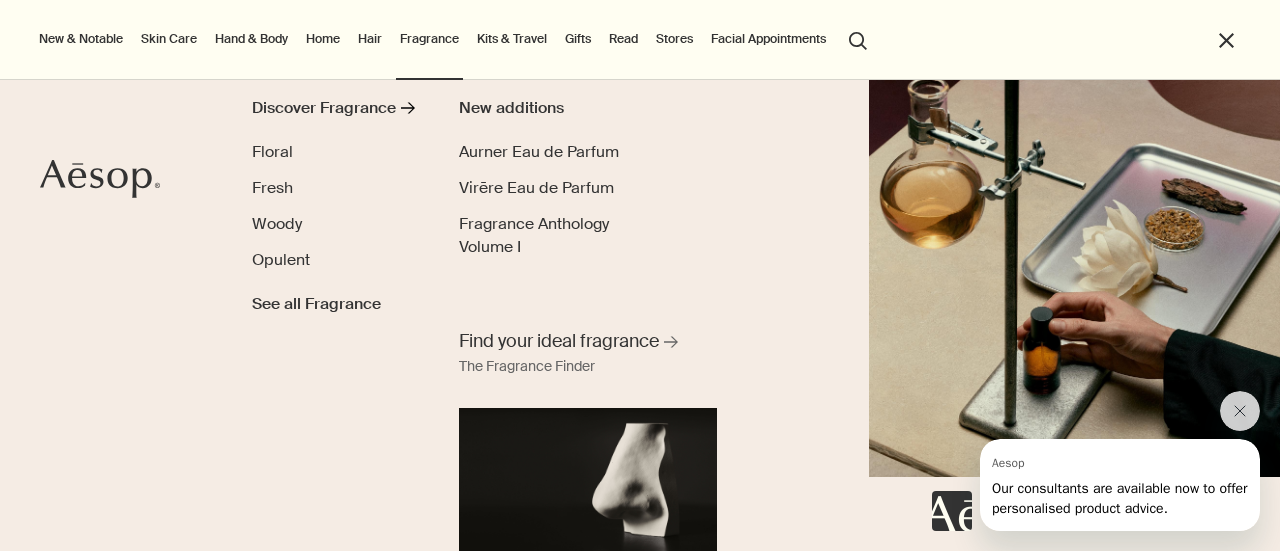 click on "New & Notable" at bounding box center (81, 39) 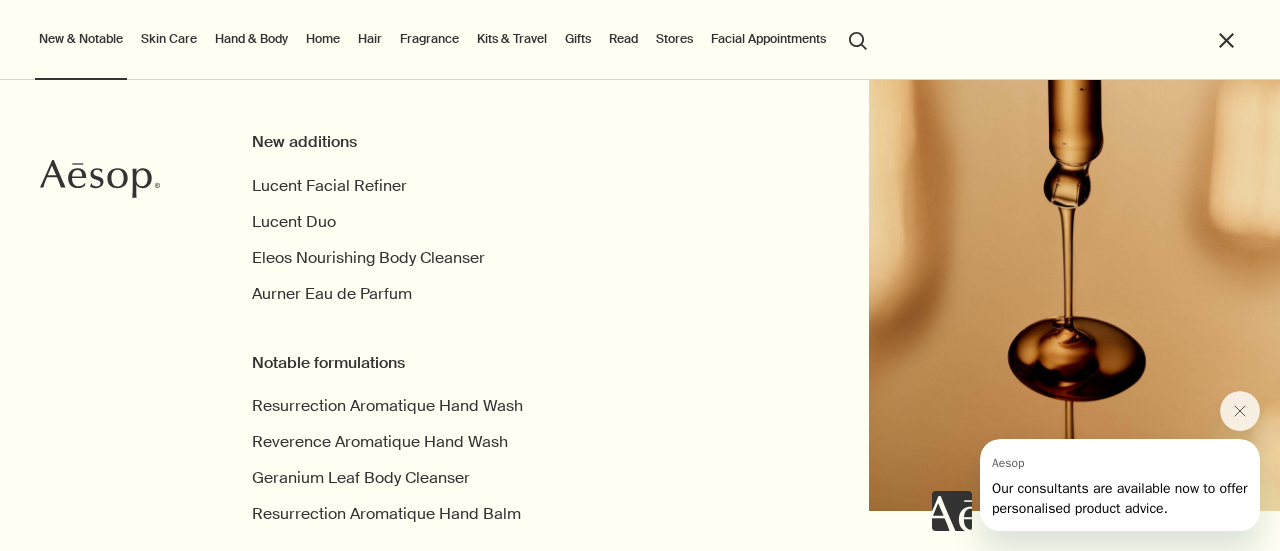 scroll, scrollTop: 62, scrollLeft: 0, axis: vertical 